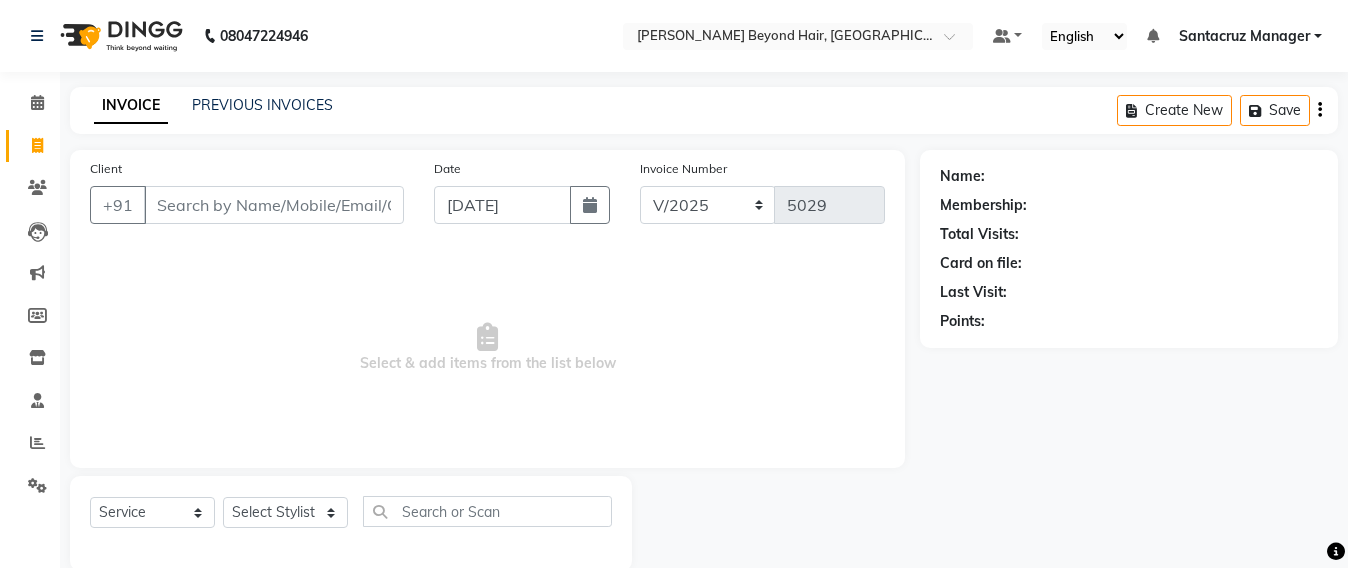 select on "6357" 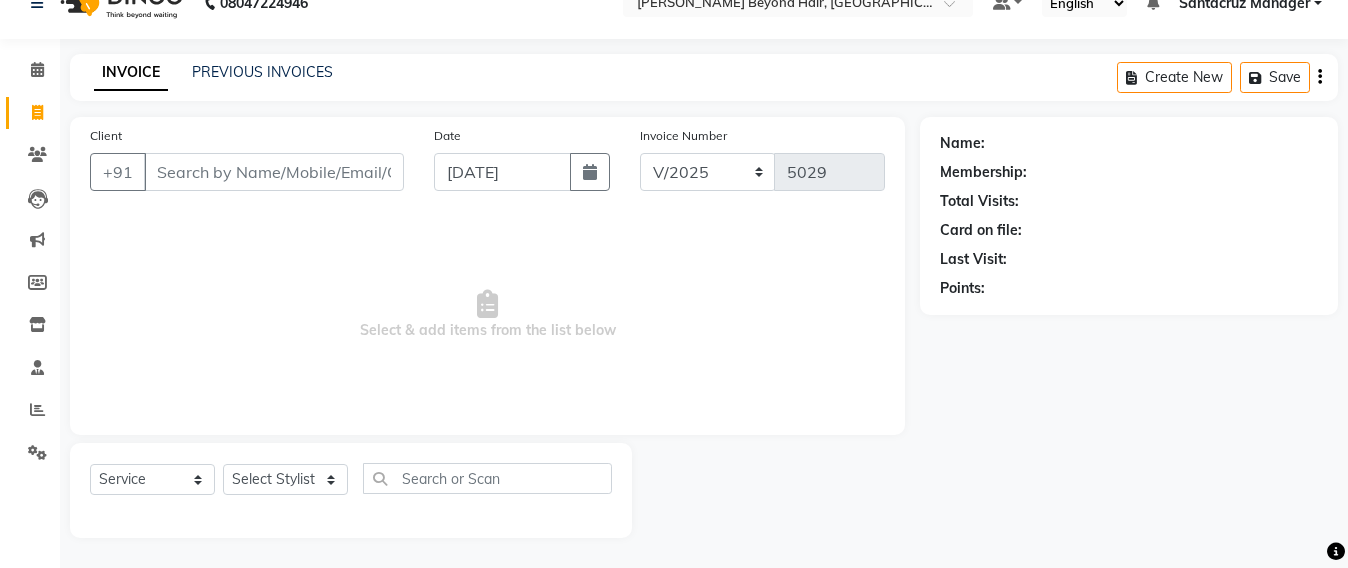 scroll, scrollTop: 33, scrollLeft: 0, axis: vertical 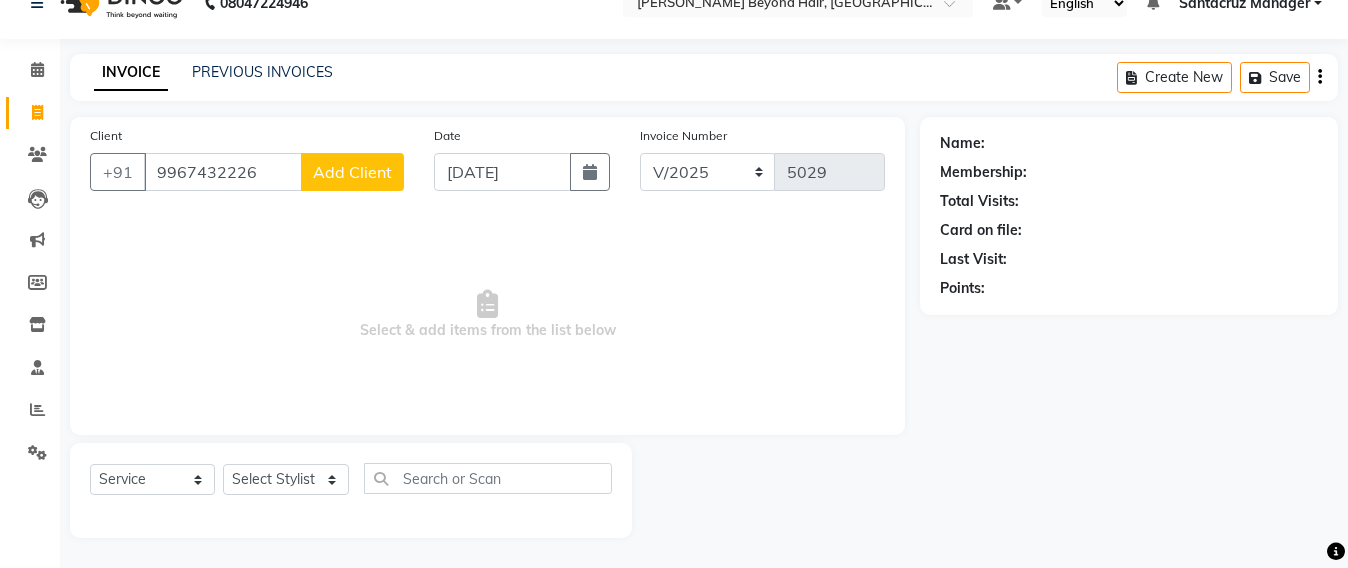 type on "9967432226" 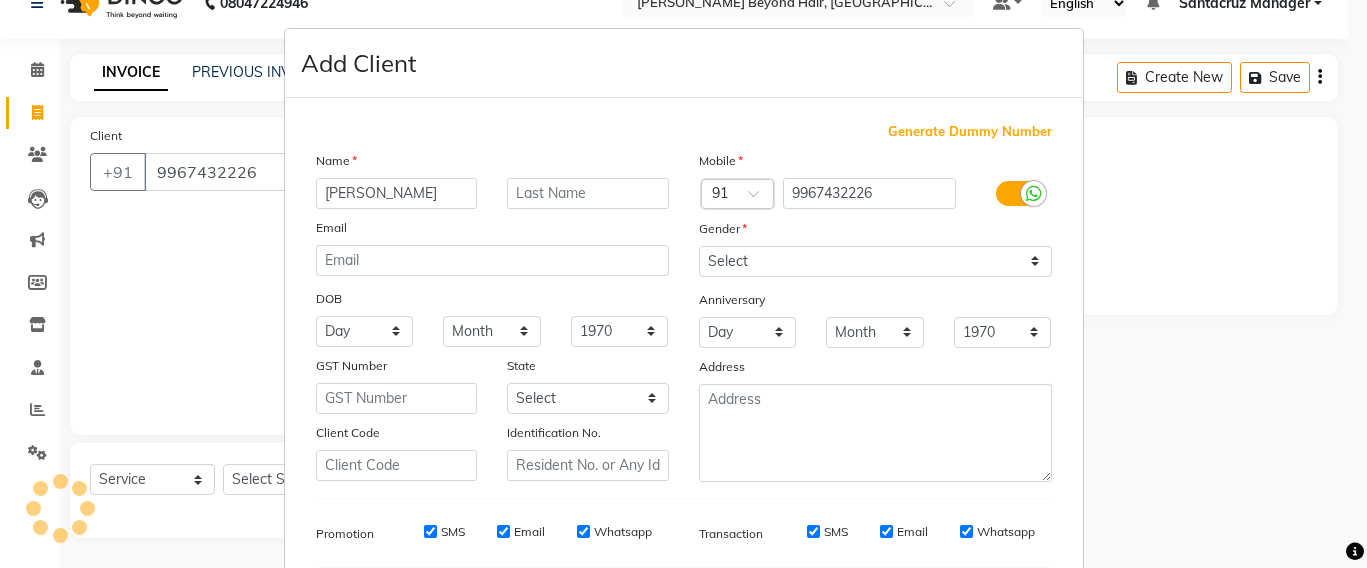 type on "[PERSON_NAME]" 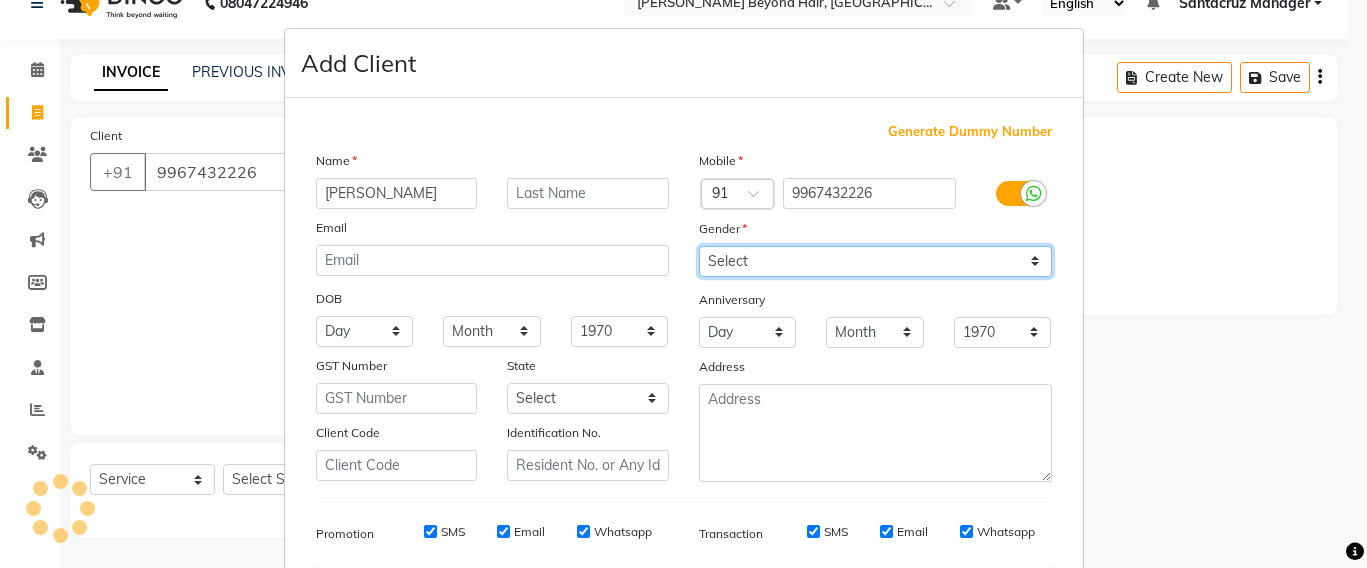 click on "Select [DEMOGRAPHIC_DATA] [DEMOGRAPHIC_DATA] Other Prefer Not To Say" at bounding box center (875, 261) 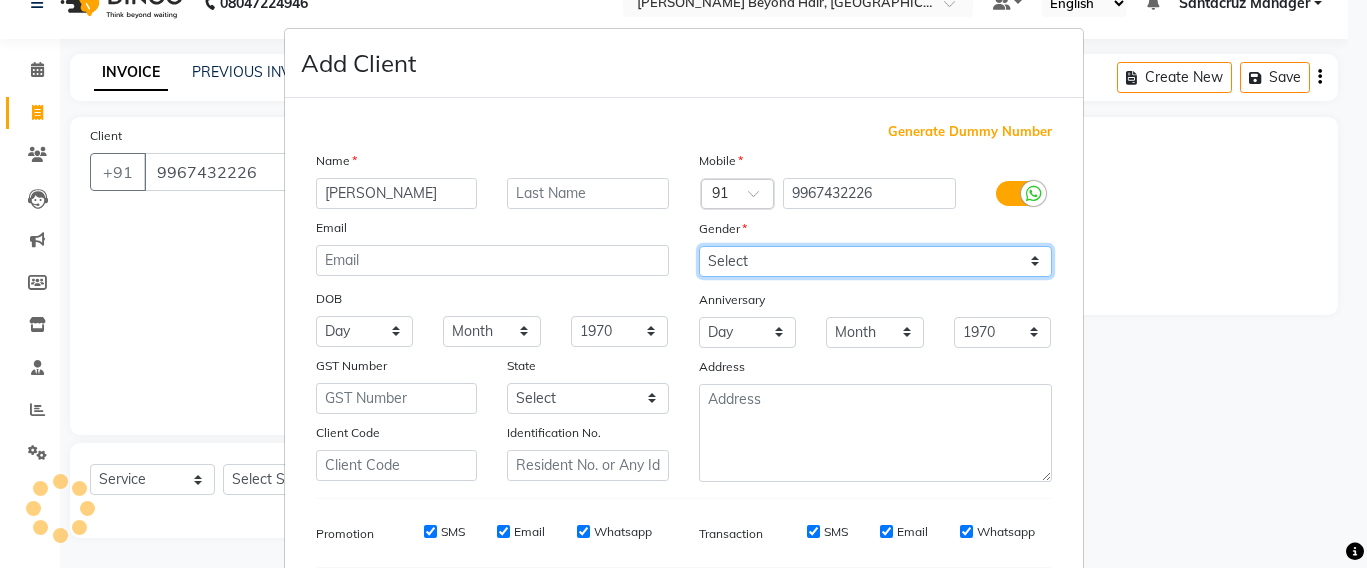 click on "Select [DEMOGRAPHIC_DATA] [DEMOGRAPHIC_DATA] Other Prefer Not To Say" at bounding box center (875, 261) 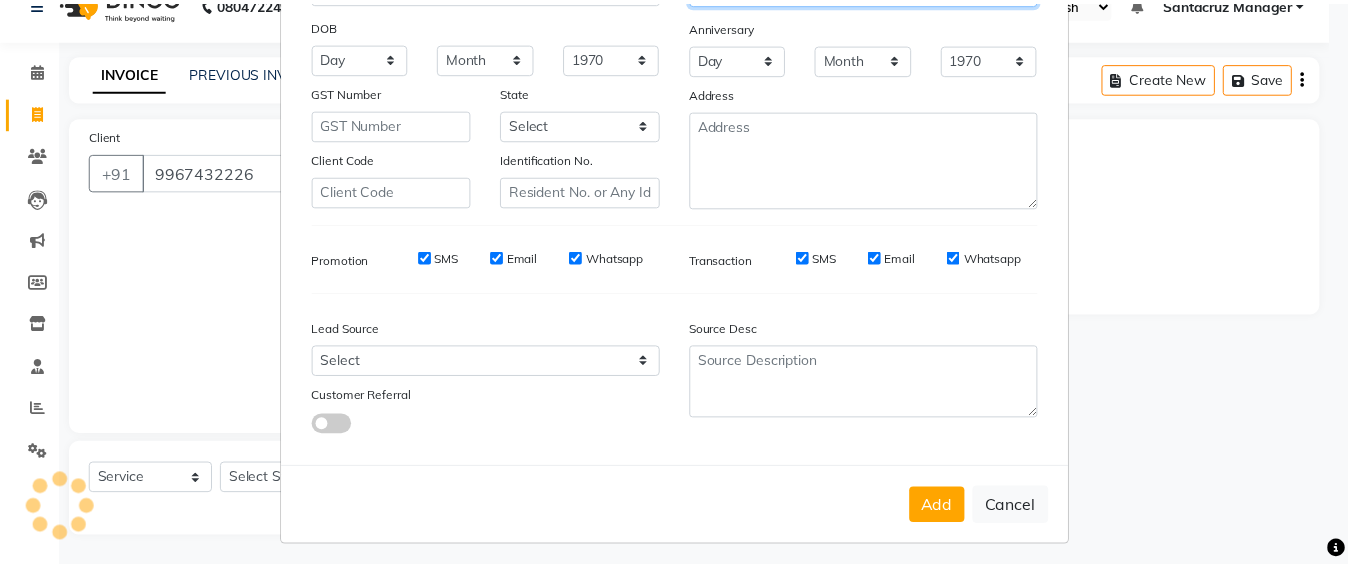 scroll, scrollTop: 281, scrollLeft: 0, axis: vertical 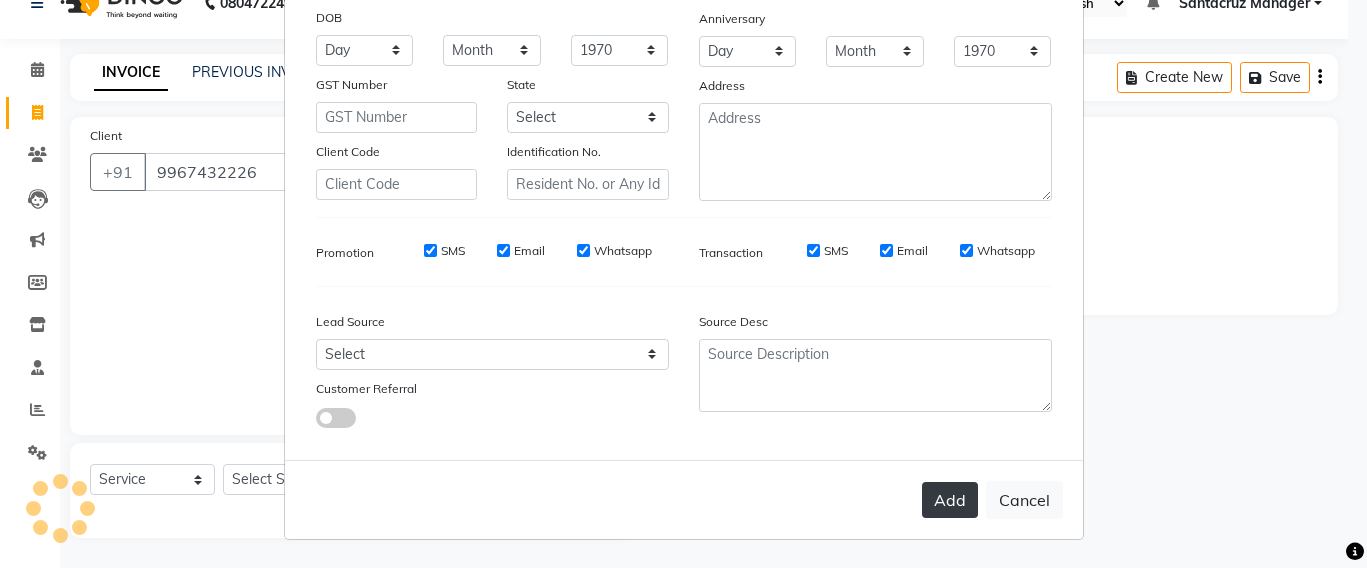 click on "Add" at bounding box center [950, 500] 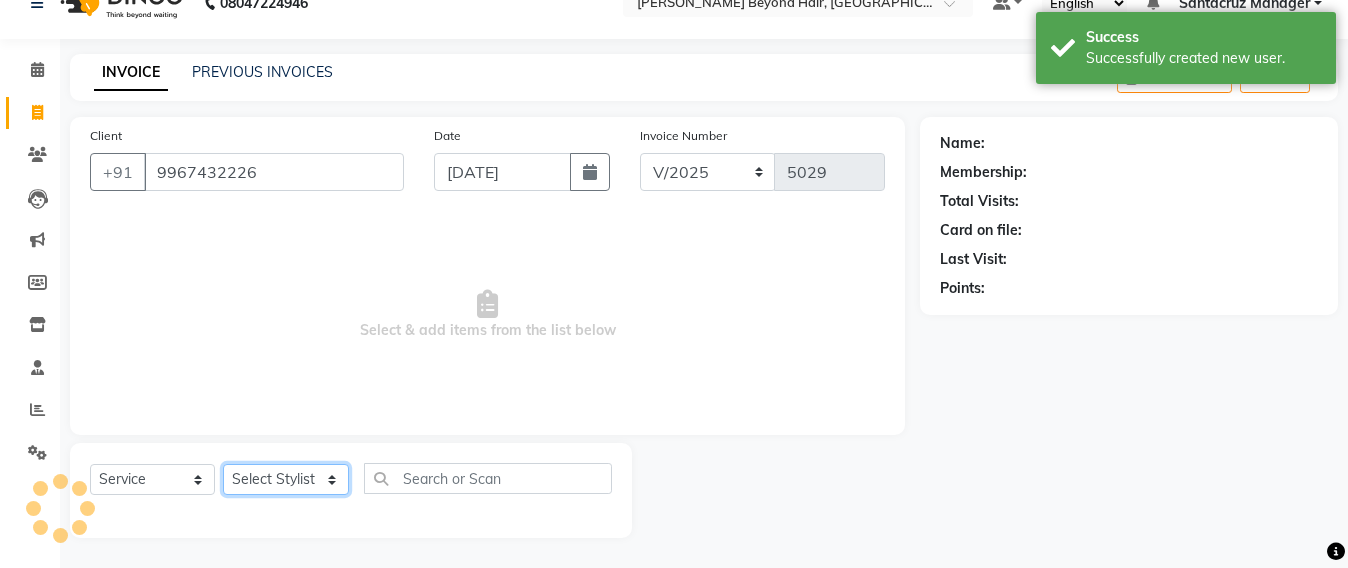 drag, startPoint x: 267, startPoint y: 479, endPoint x: 267, endPoint y: 467, distance: 12 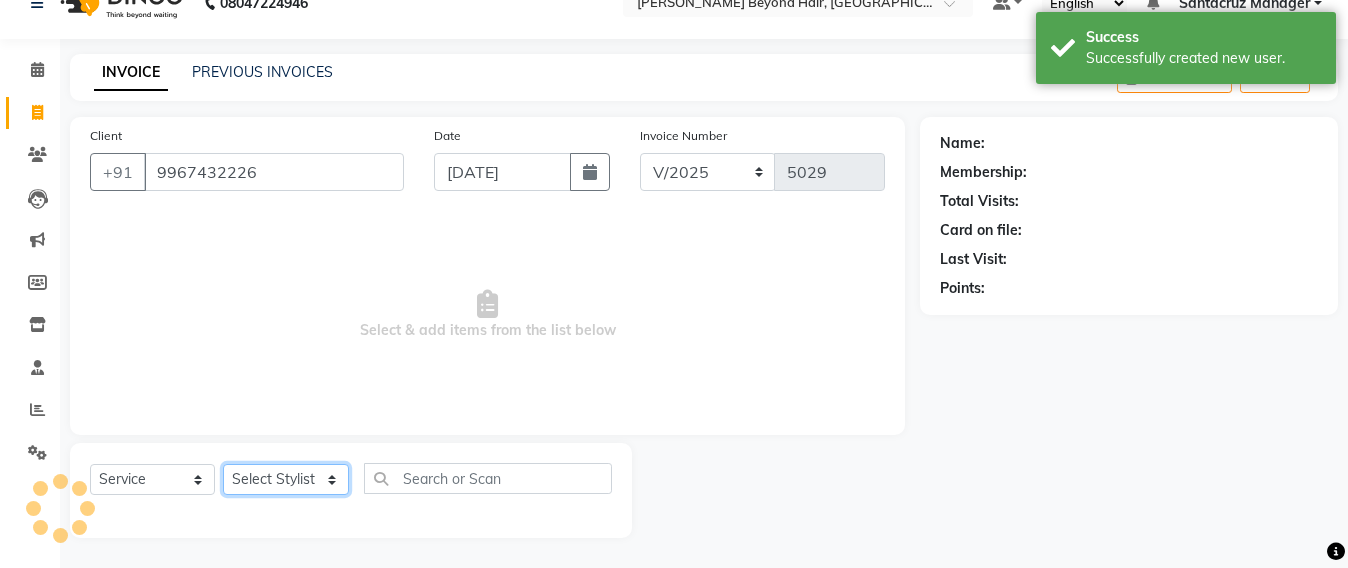 select on "51588" 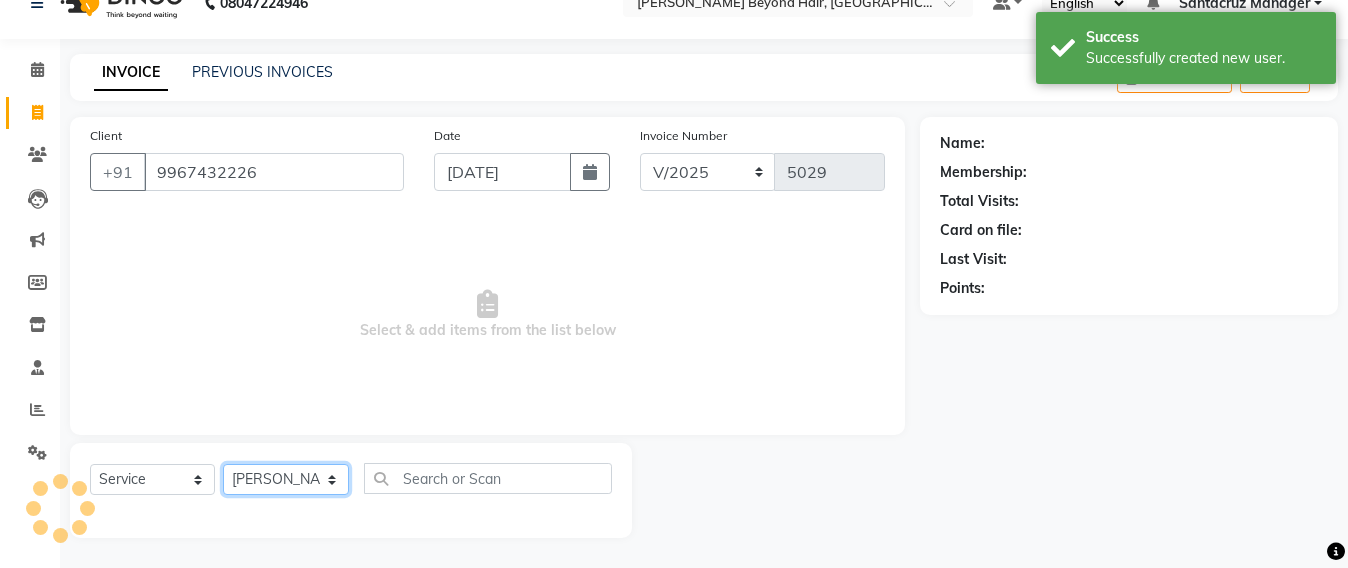 click on "Select Stylist Admin [PERSON_NAME] Sankat [PERSON_NAME] [PERSON_NAME] [PERSON_NAME] [PERSON_NAME] [PERSON_NAME] [PERSON_NAME] mahattre Pratibha [PERSON_NAME] Rosy [PERSON_NAME] [PERSON_NAME] admin [PERSON_NAME] Manager [PERSON_NAME] SOMAYANG VASHUM [PERSON_NAME]" 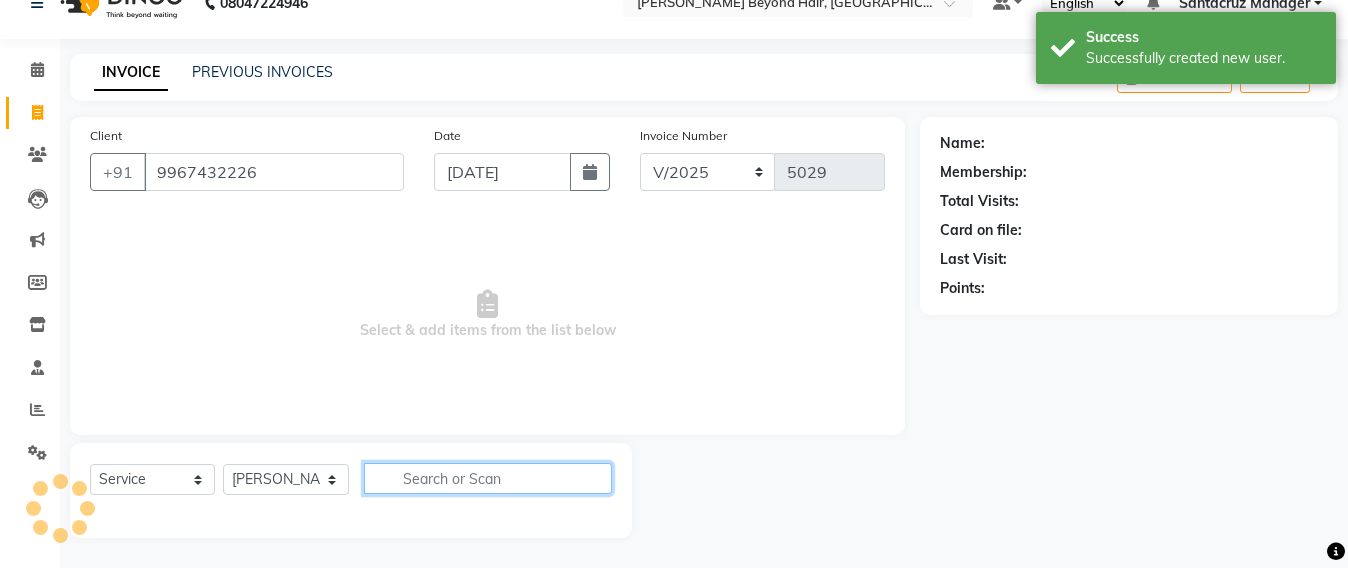 click 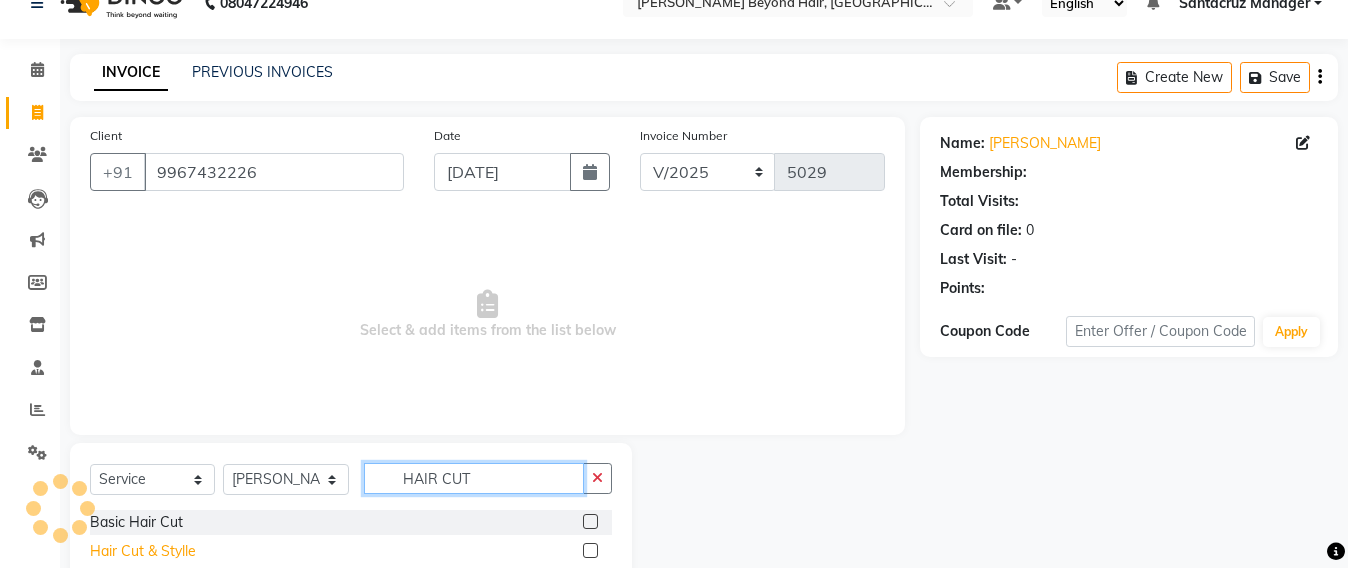 type on "HAIR CUT" 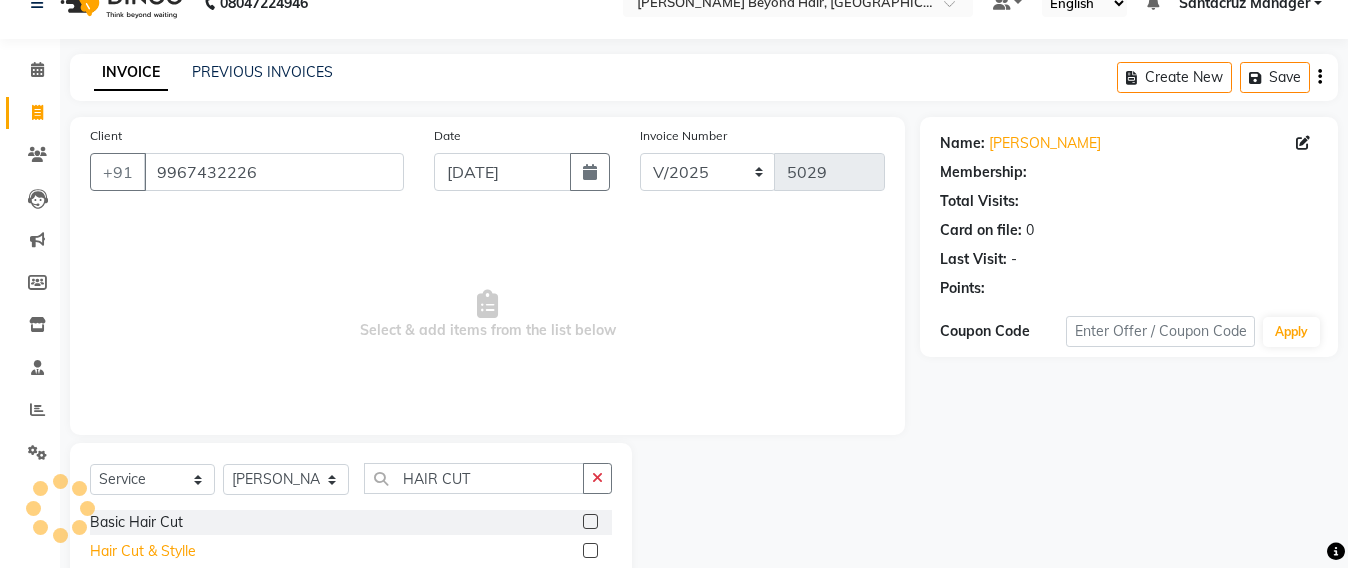 click on "Hair Cut & Stylle" 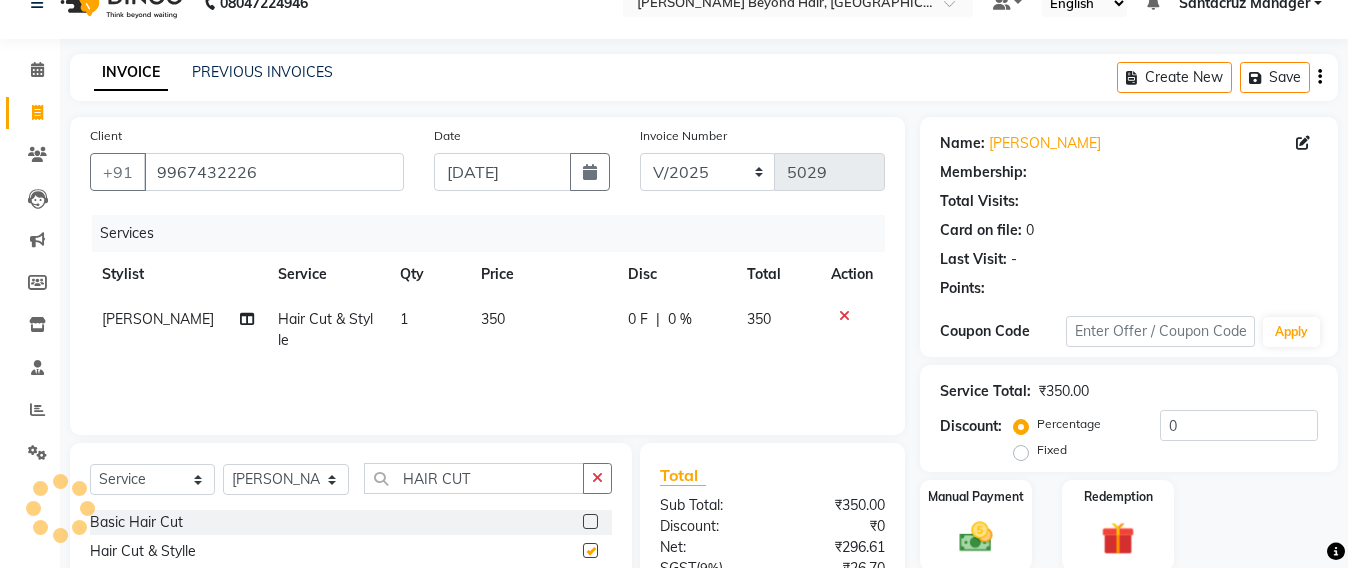 checkbox on "false" 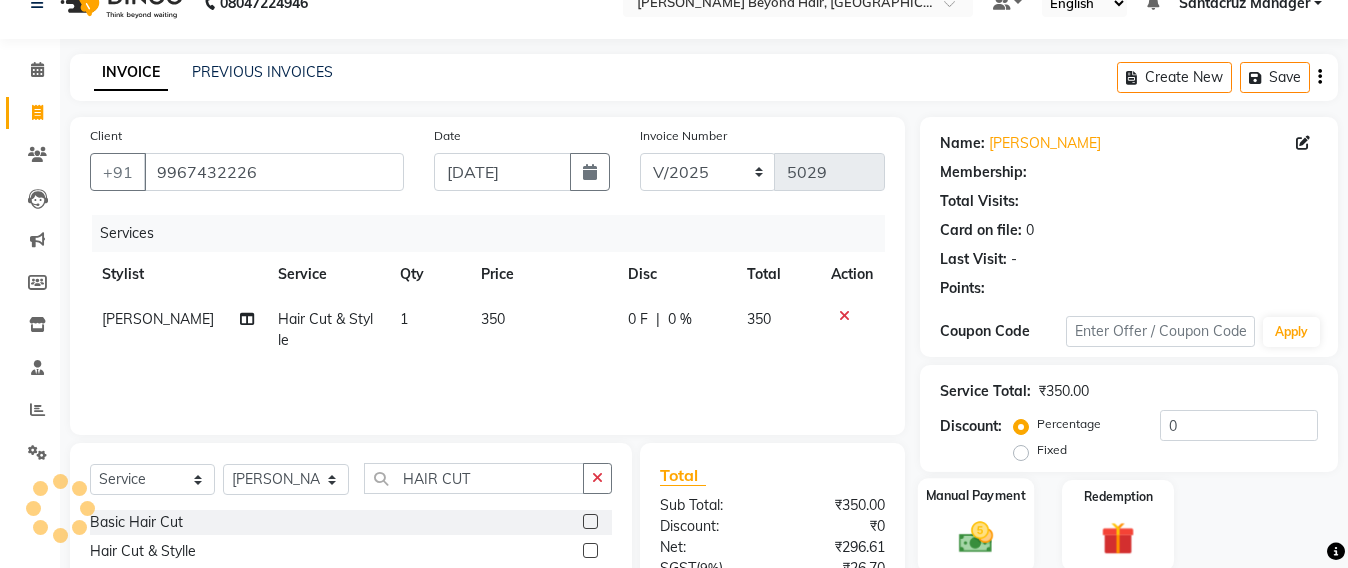 click 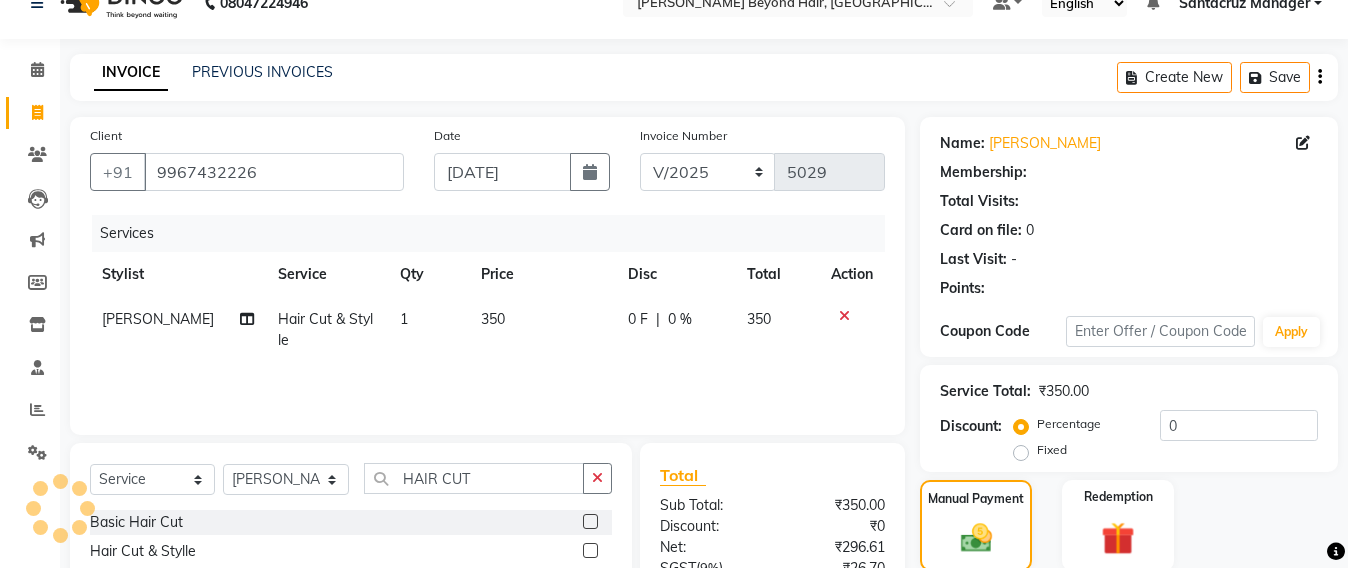 scroll, scrollTop: 233, scrollLeft: 0, axis: vertical 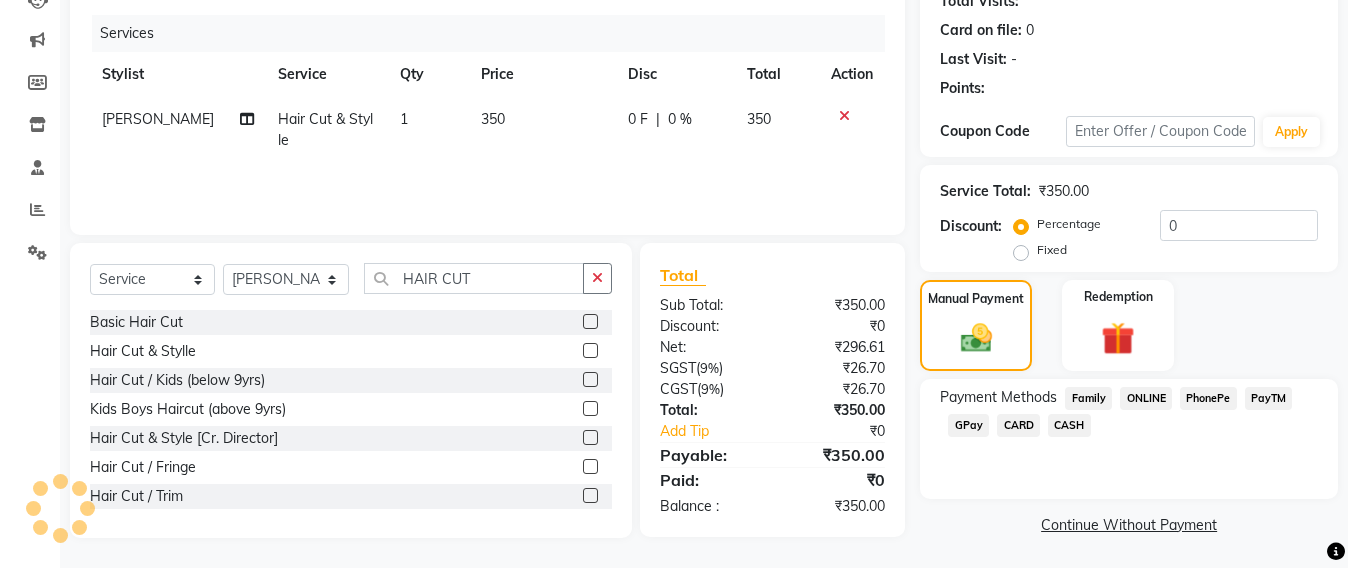 click on "CARD" 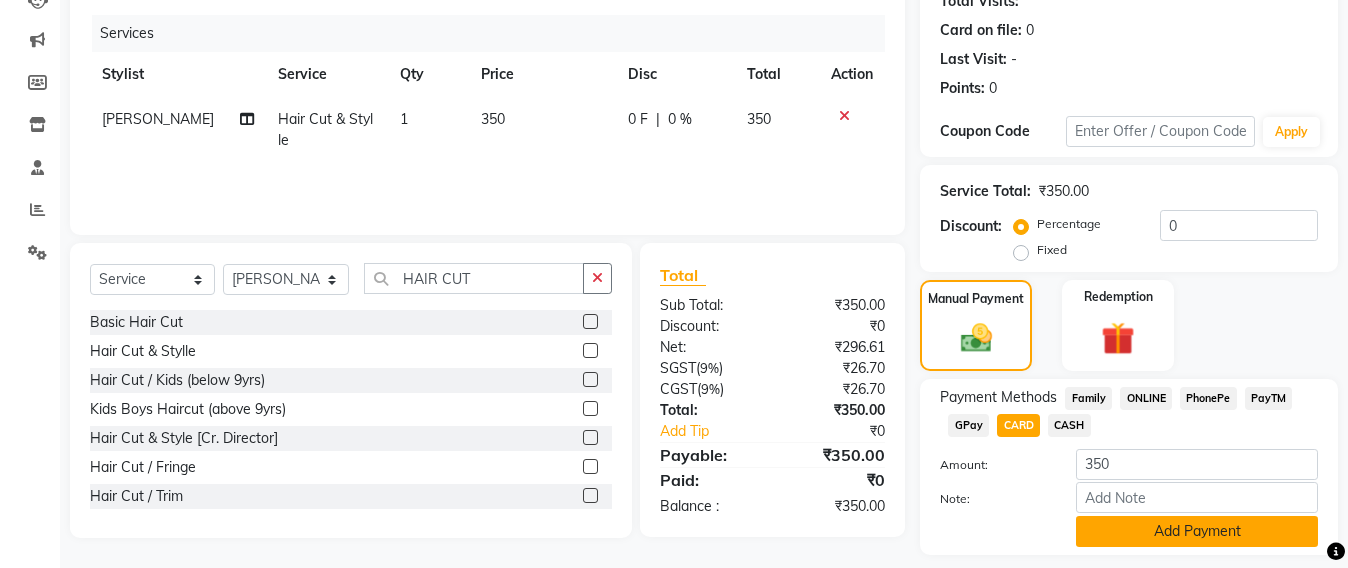 click on "Add Payment" 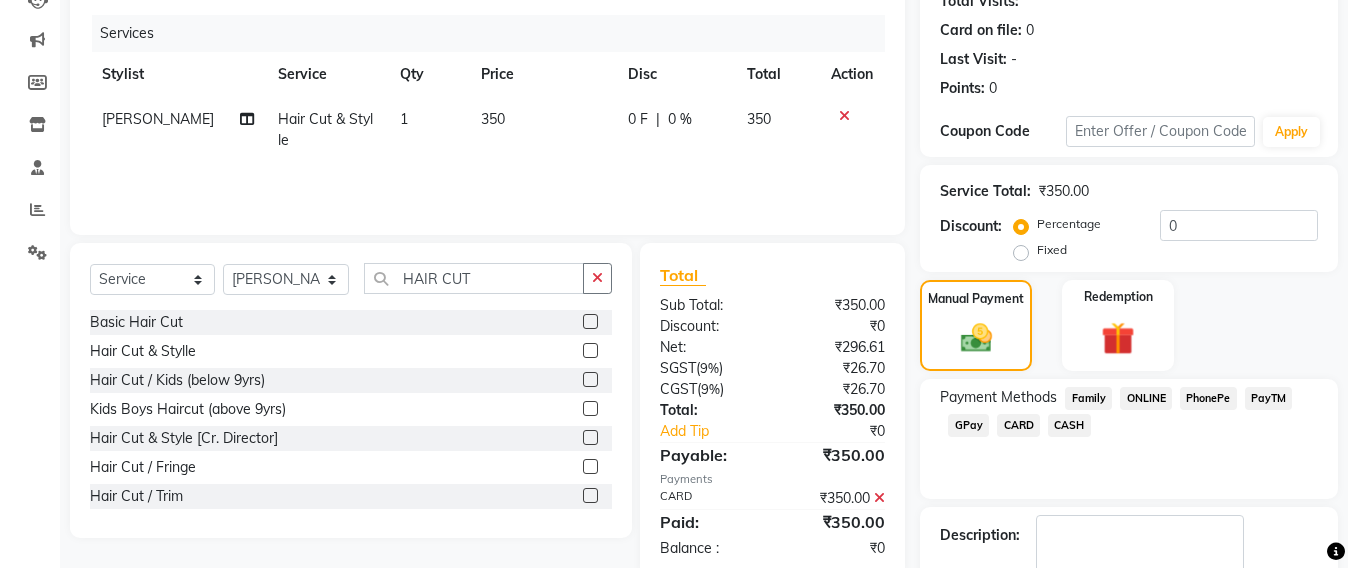 scroll, scrollTop: 348, scrollLeft: 0, axis: vertical 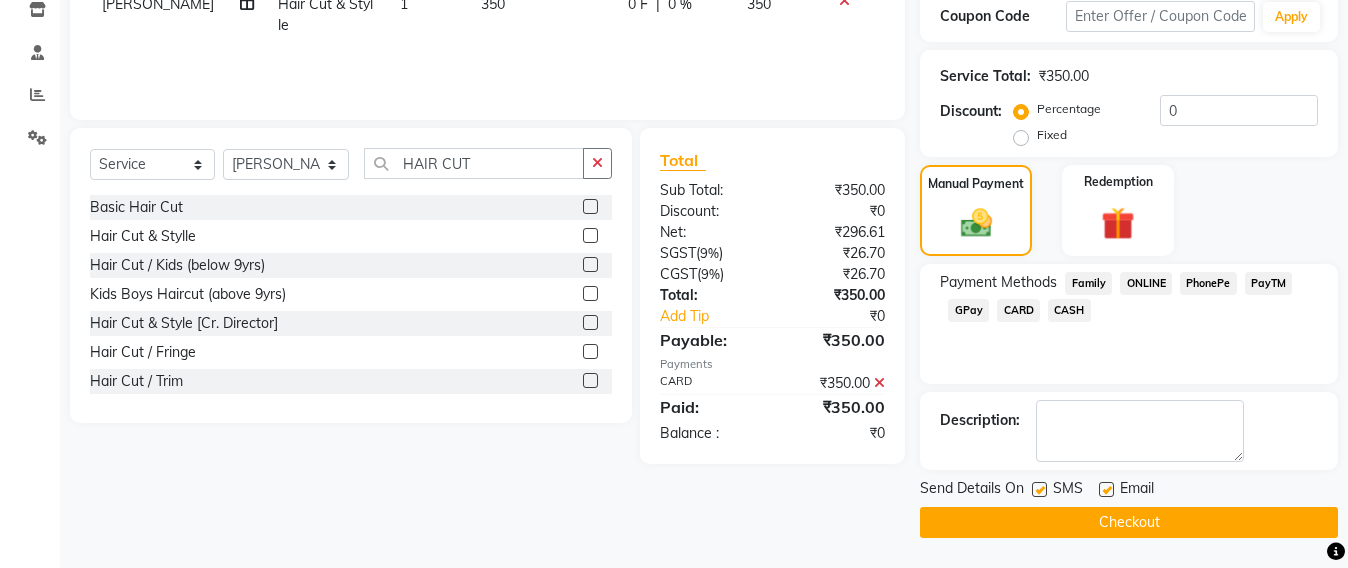 click on "Checkout" 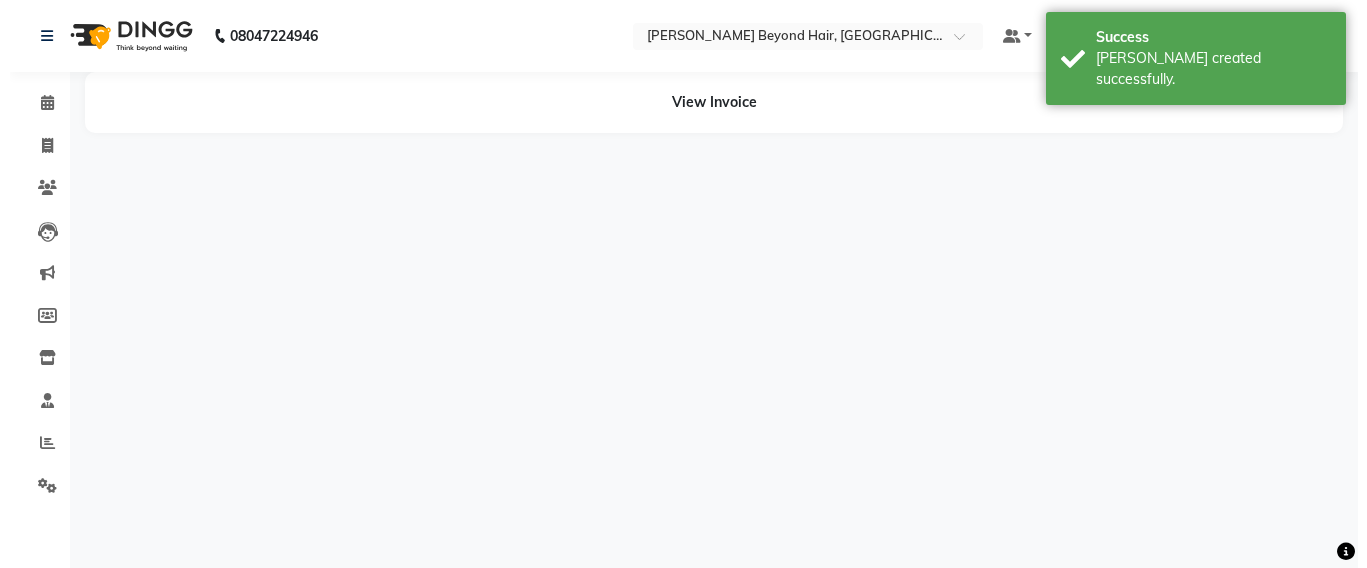 scroll, scrollTop: 0, scrollLeft: 0, axis: both 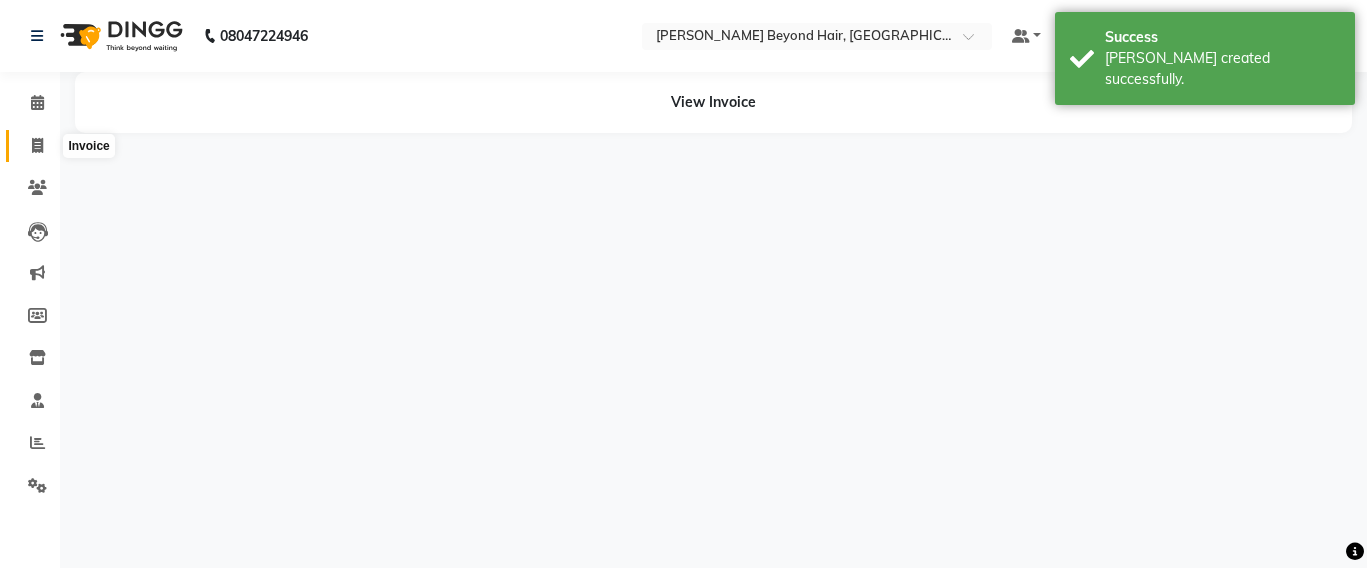 click 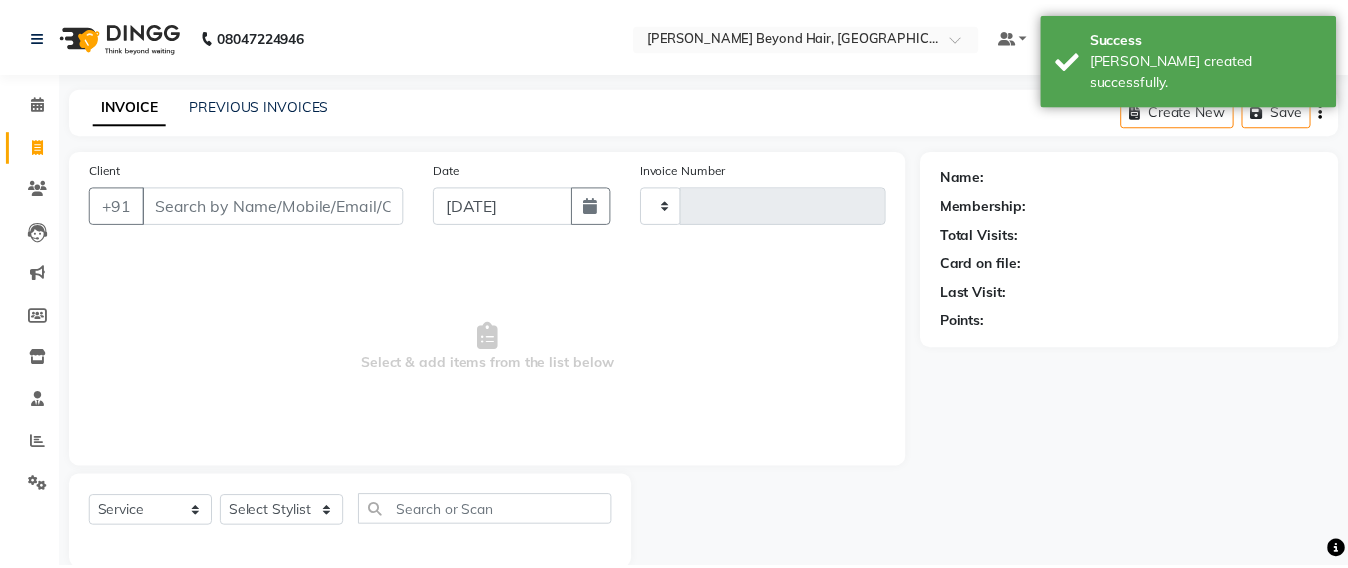 scroll, scrollTop: 33, scrollLeft: 0, axis: vertical 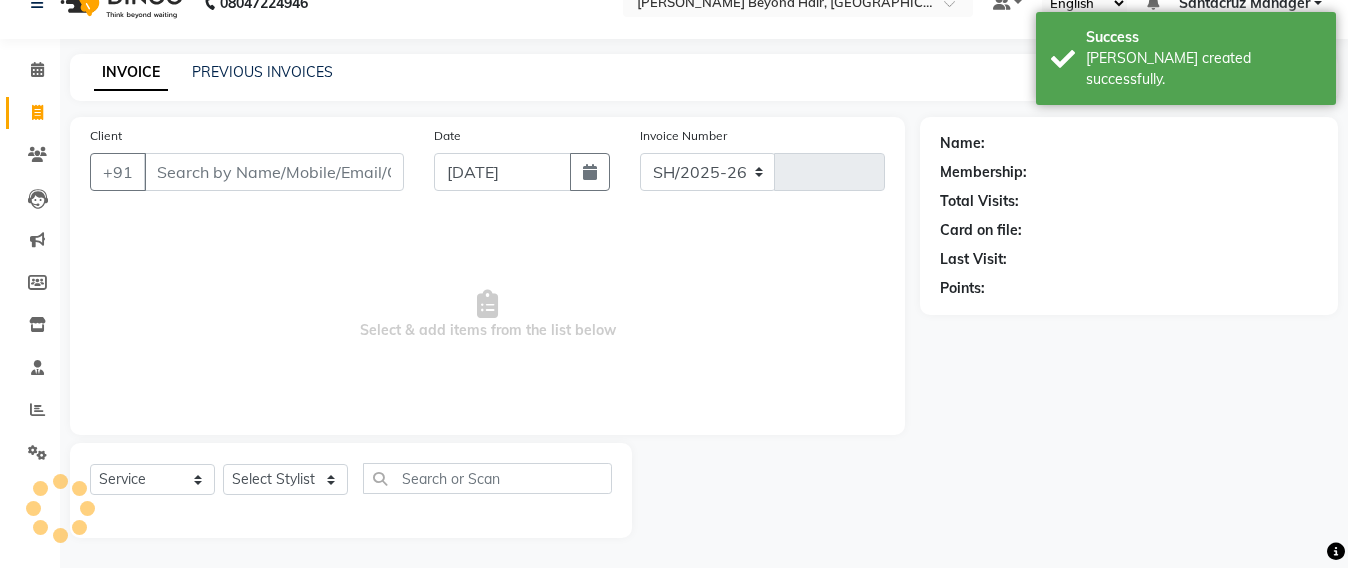 select on "6357" 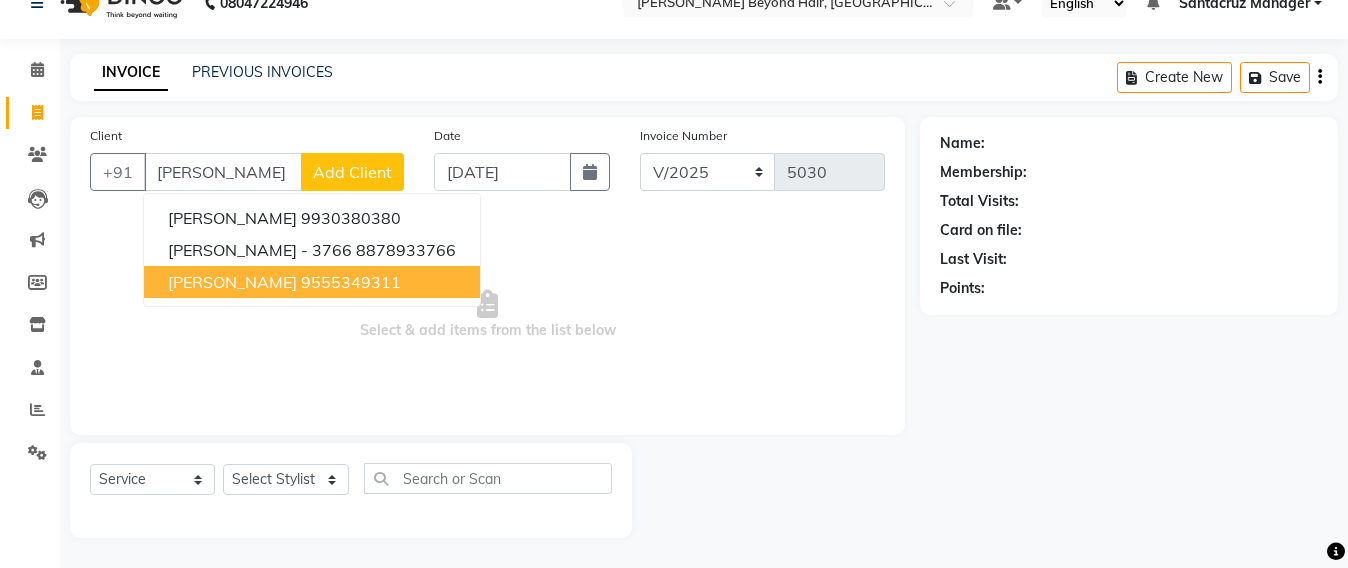 click on "[PERSON_NAME]  9555349311" at bounding box center [312, 282] 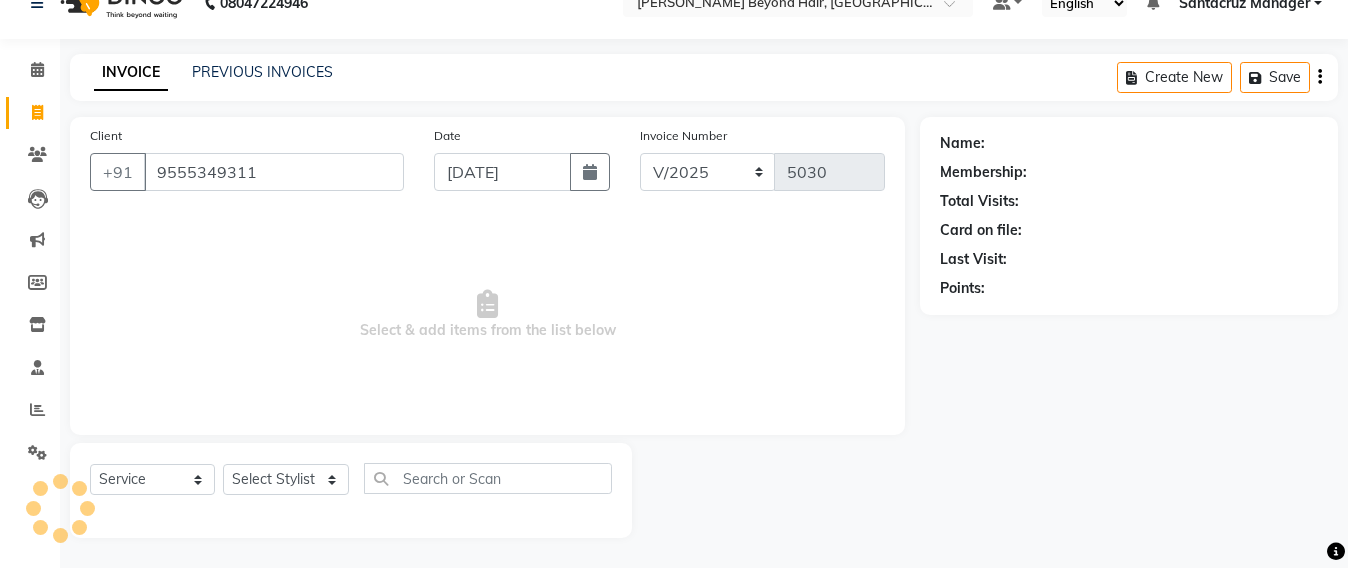 type on "9555349311" 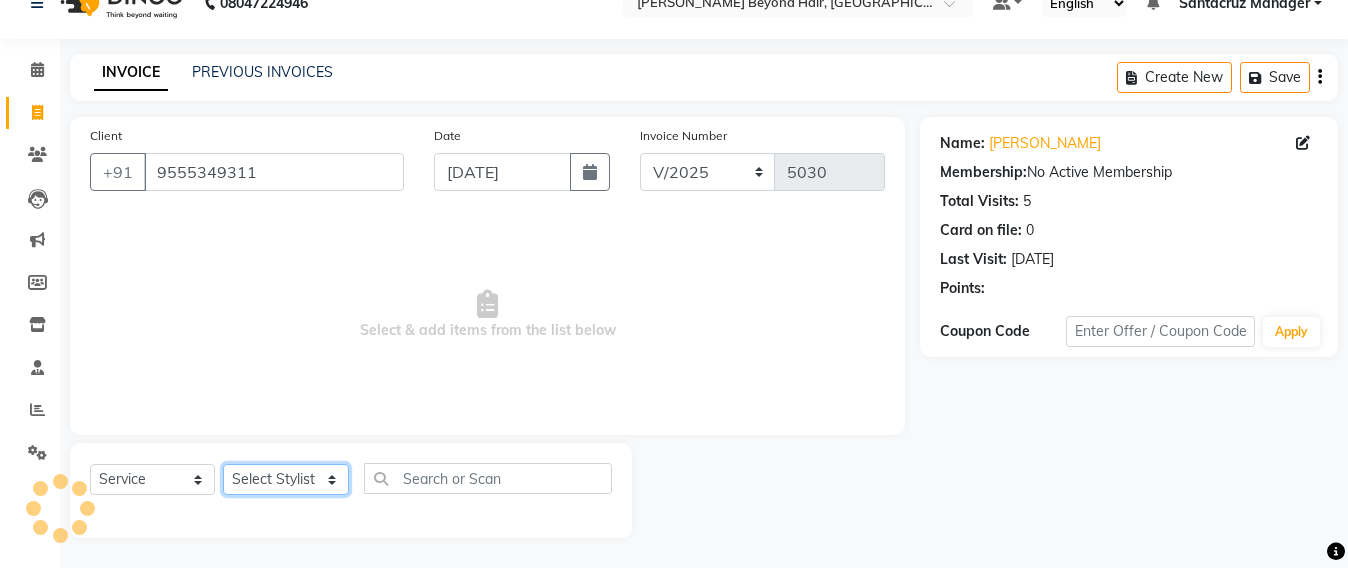 drag, startPoint x: 307, startPoint y: 484, endPoint x: 308, endPoint y: 471, distance: 13.038404 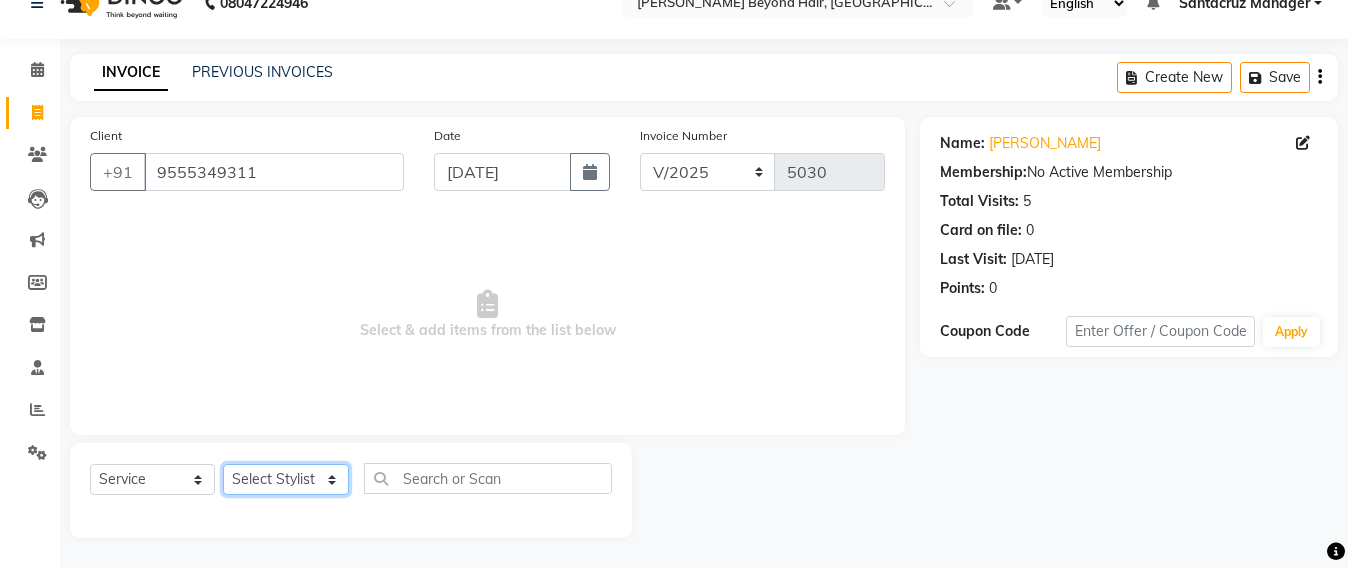 select on "48409" 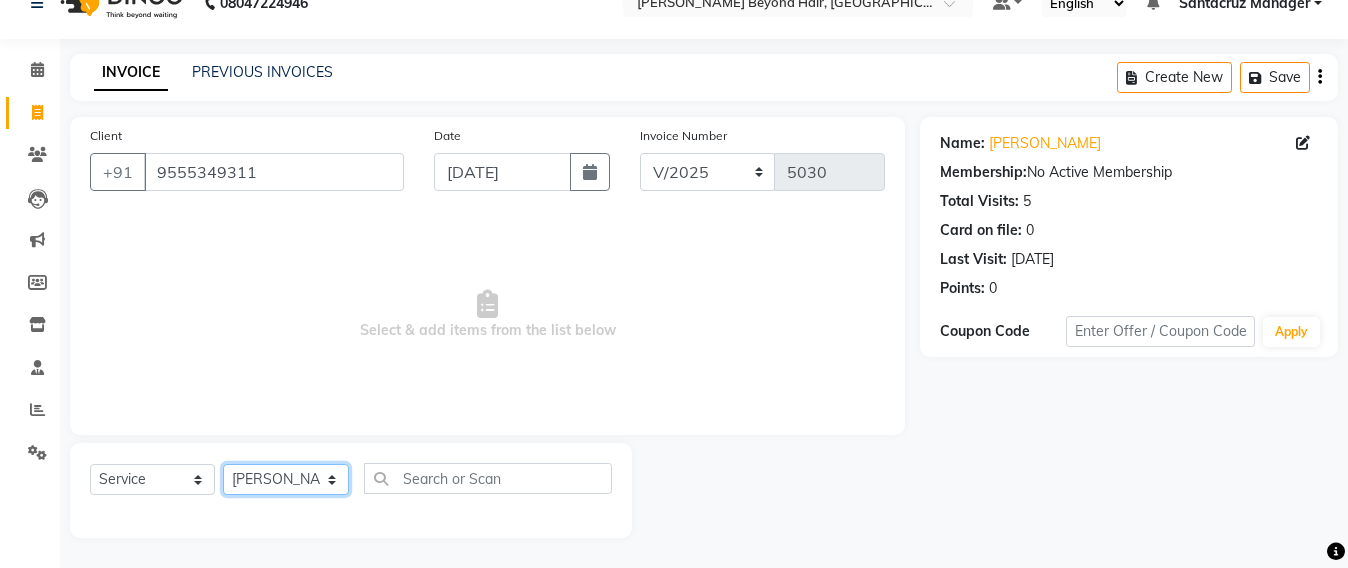 click on "Select Stylist Admin [PERSON_NAME] Sankat [PERSON_NAME] [PERSON_NAME] [PERSON_NAME] [PERSON_NAME] [PERSON_NAME] [PERSON_NAME] mahattre Pratibha [PERSON_NAME] Rosy [PERSON_NAME] [PERSON_NAME] admin [PERSON_NAME] Manager [PERSON_NAME] SOMAYANG VASHUM [PERSON_NAME]" 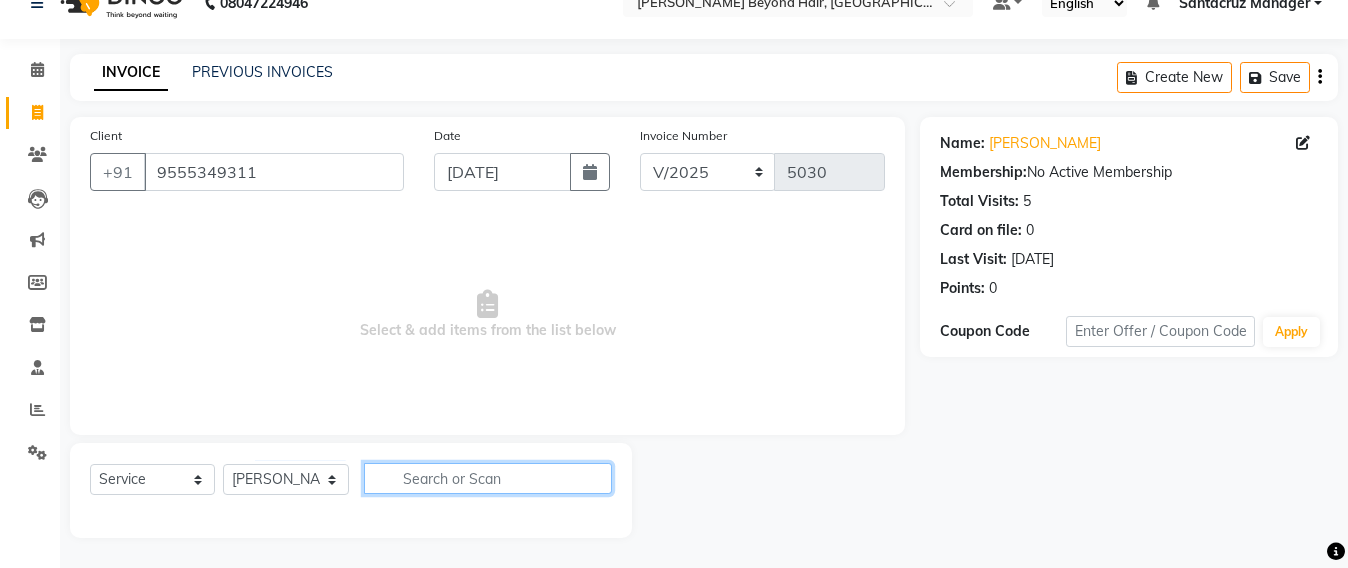 click 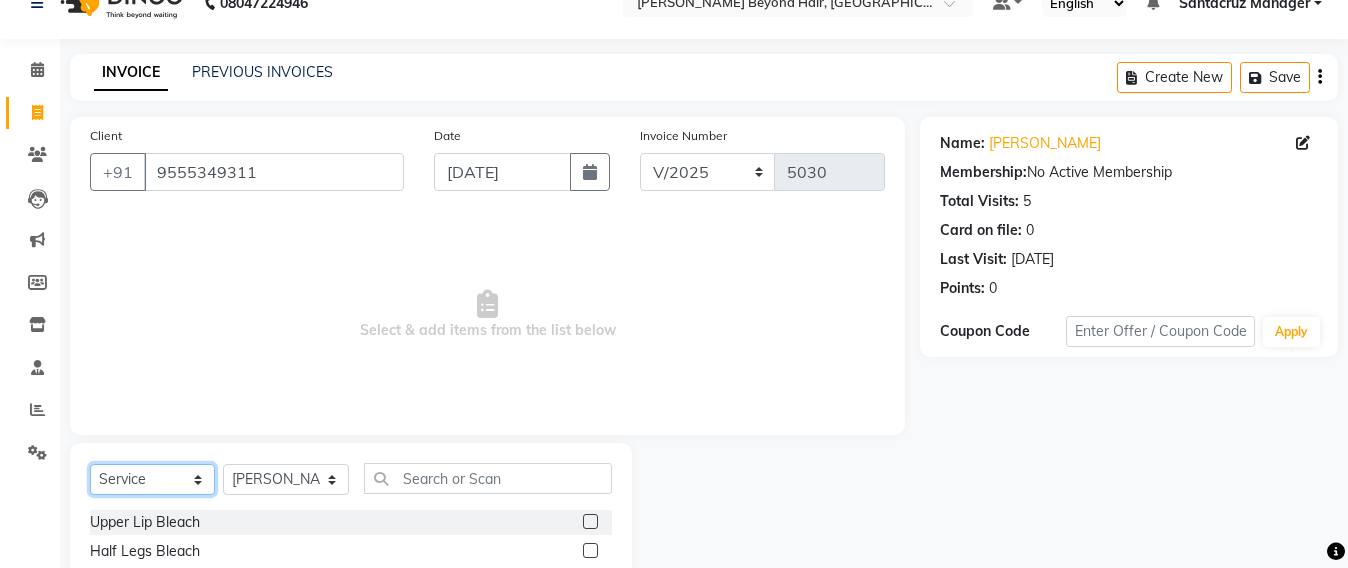 drag, startPoint x: 103, startPoint y: 484, endPoint x: 105, endPoint y: 466, distance: 18.110771 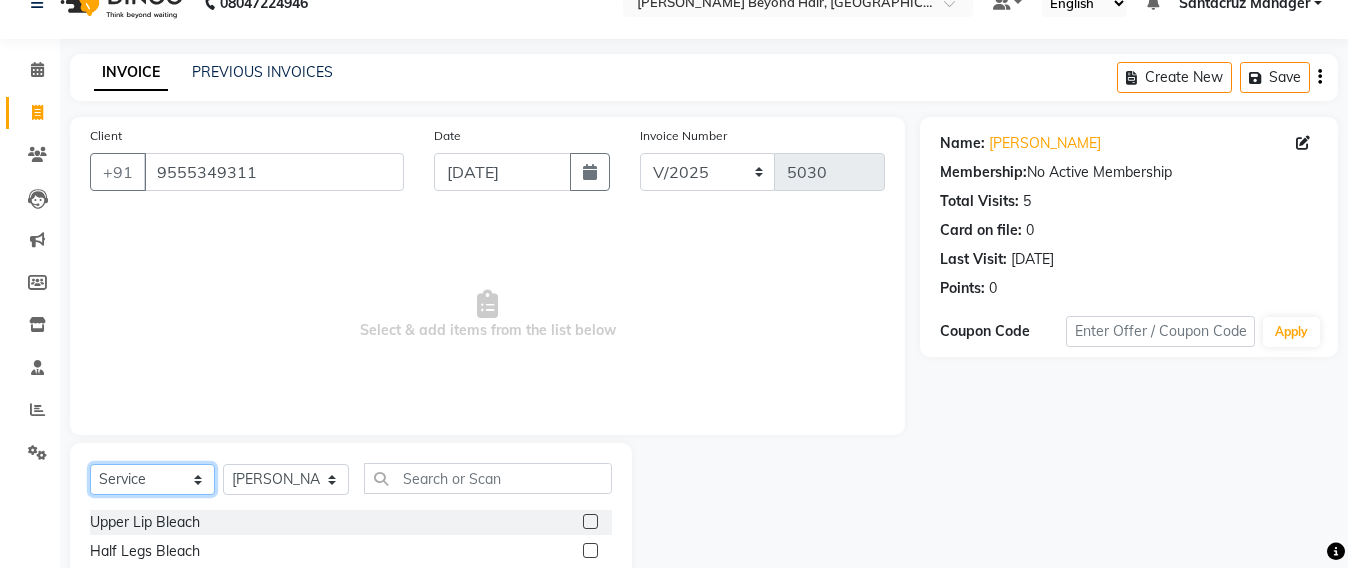 select on "product" 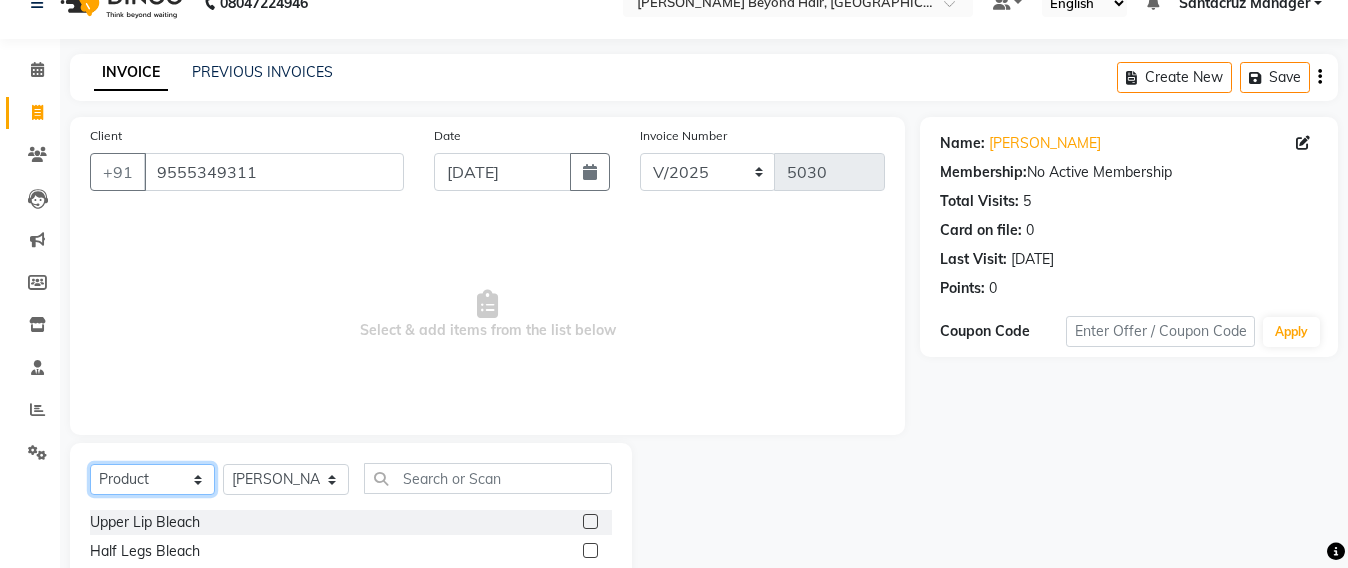 click on "Select  Service  Product  Membership  Package Voucher Prepaid Gift Card" 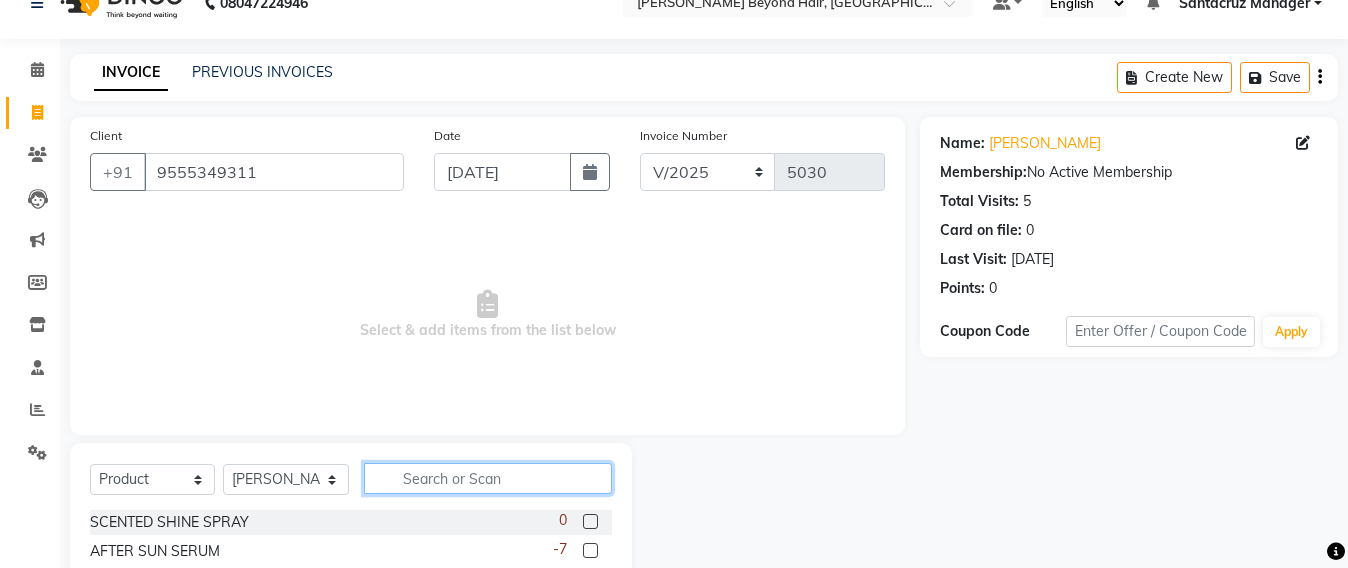 click 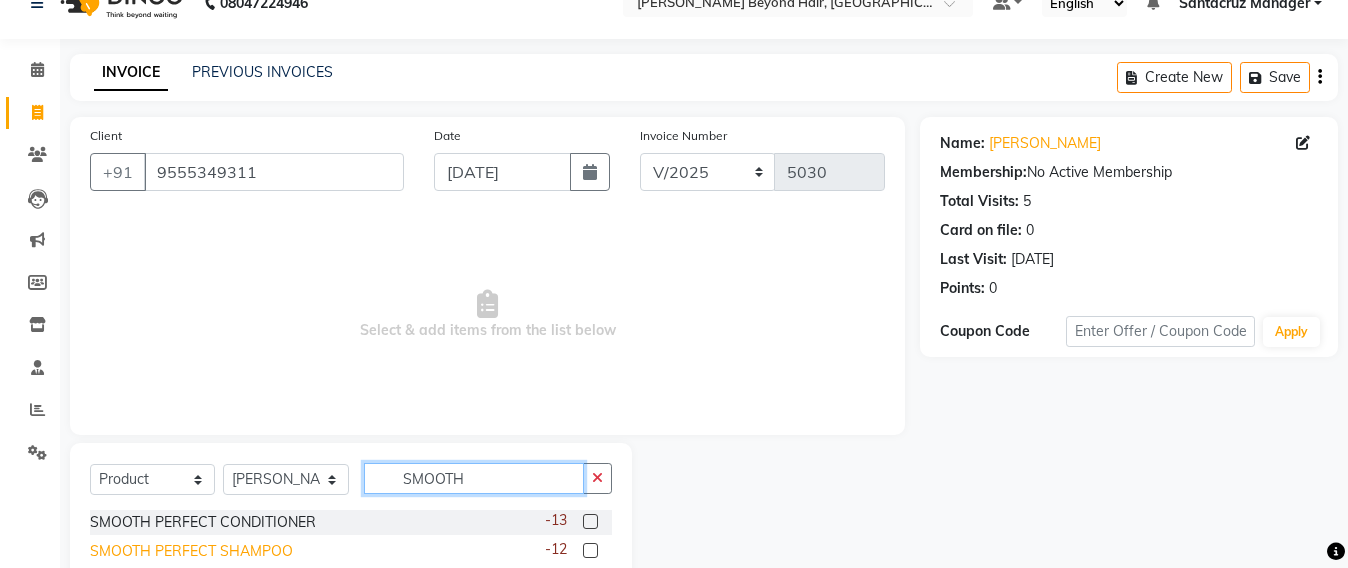 type on "SMOOTH" 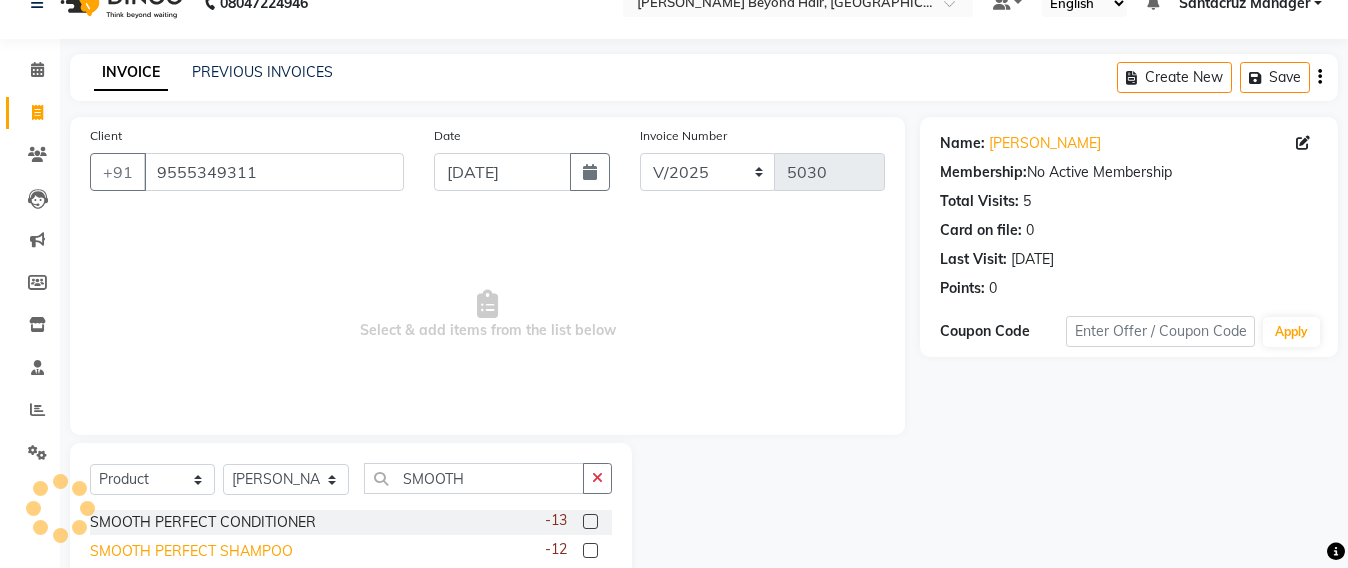 click on "SMOOTH PERFECT SHAMPOO" 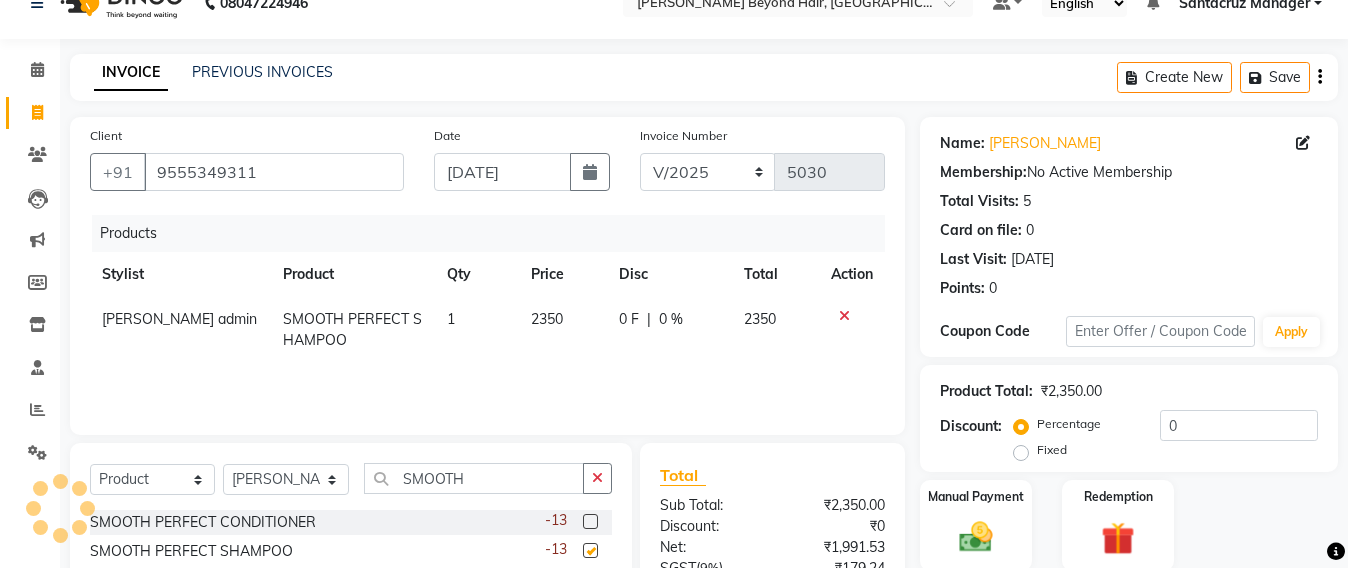 checkbox on "false" 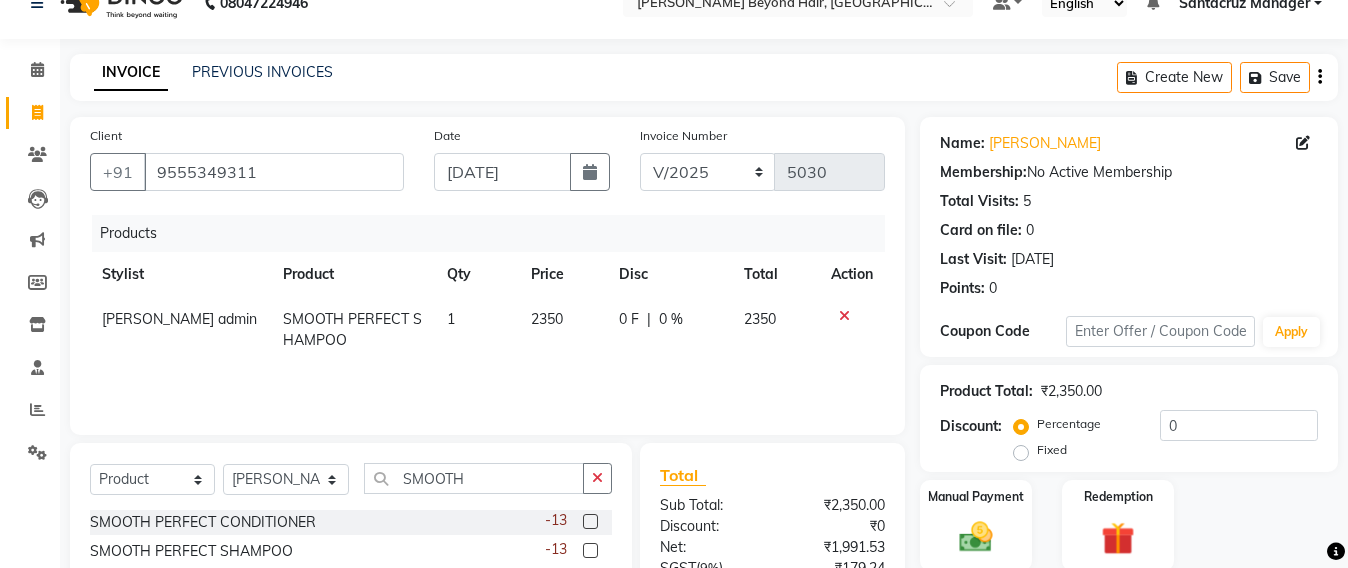 click on "2350" 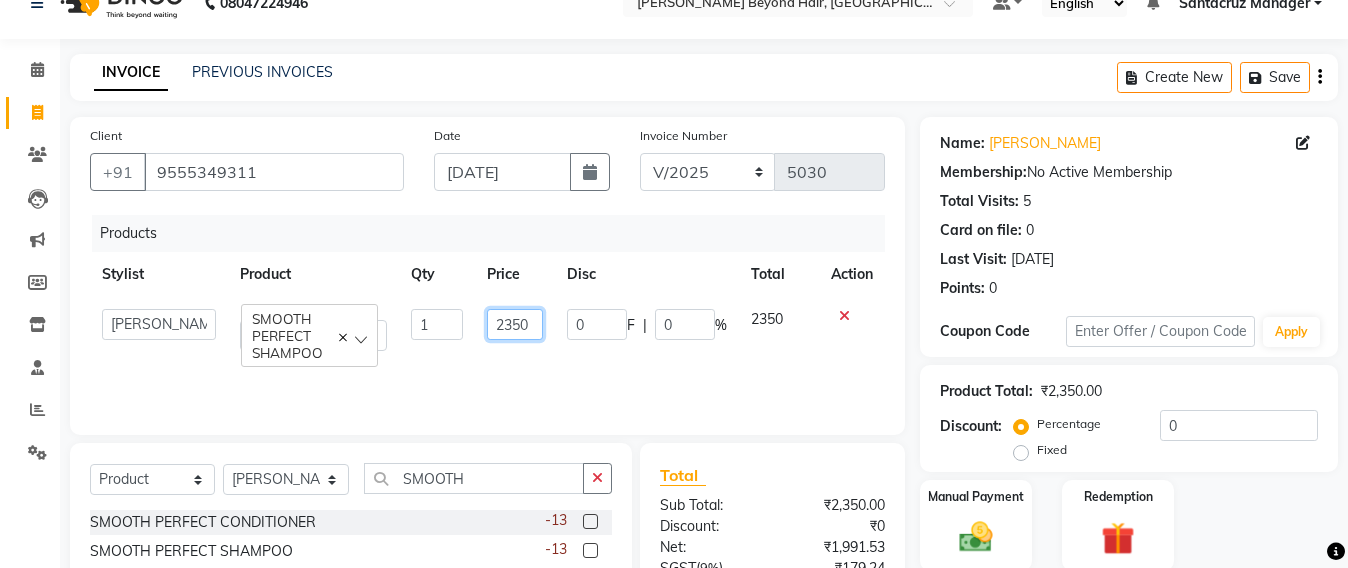 click on "2350" 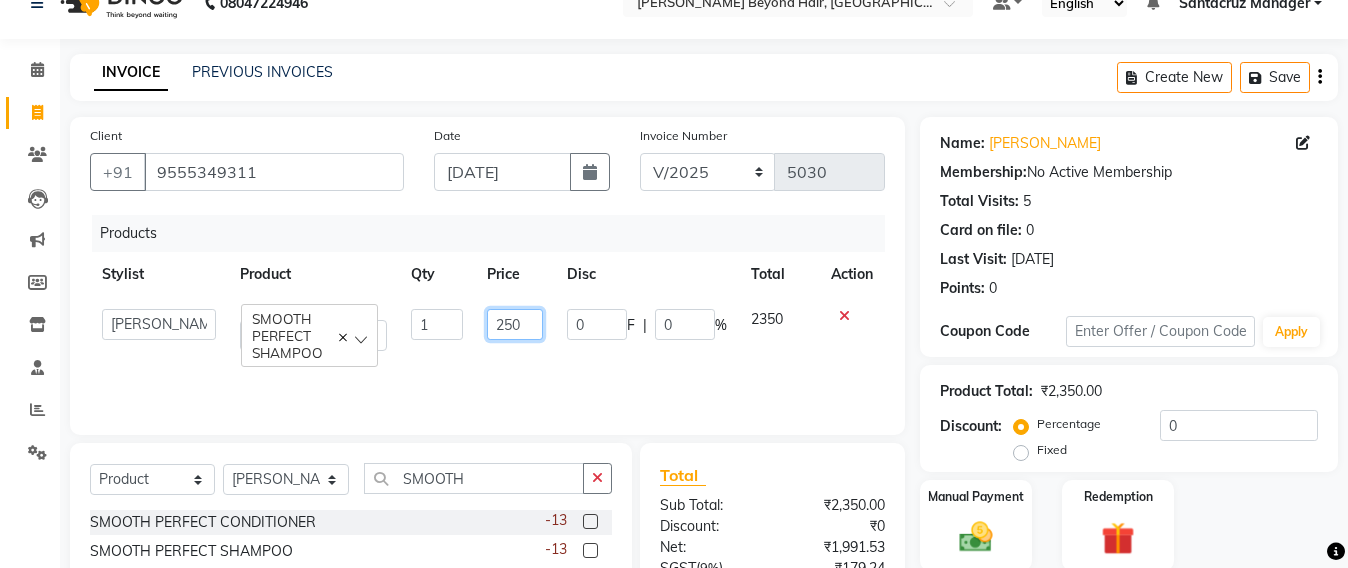 type on "2500" 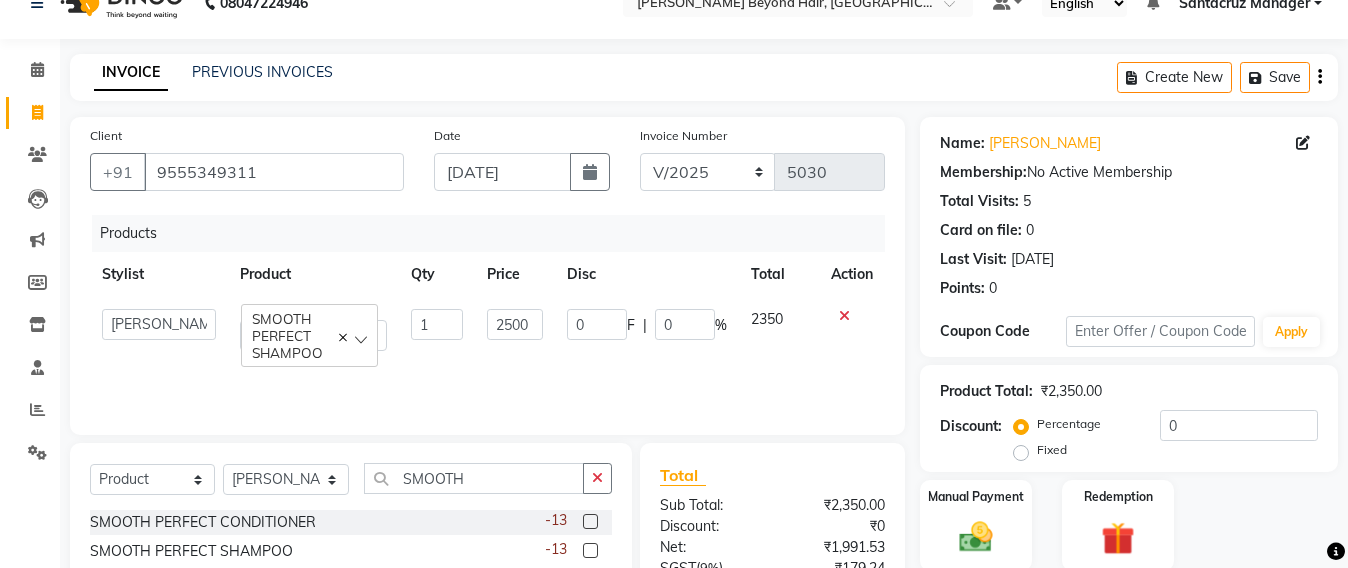 click on "2500" 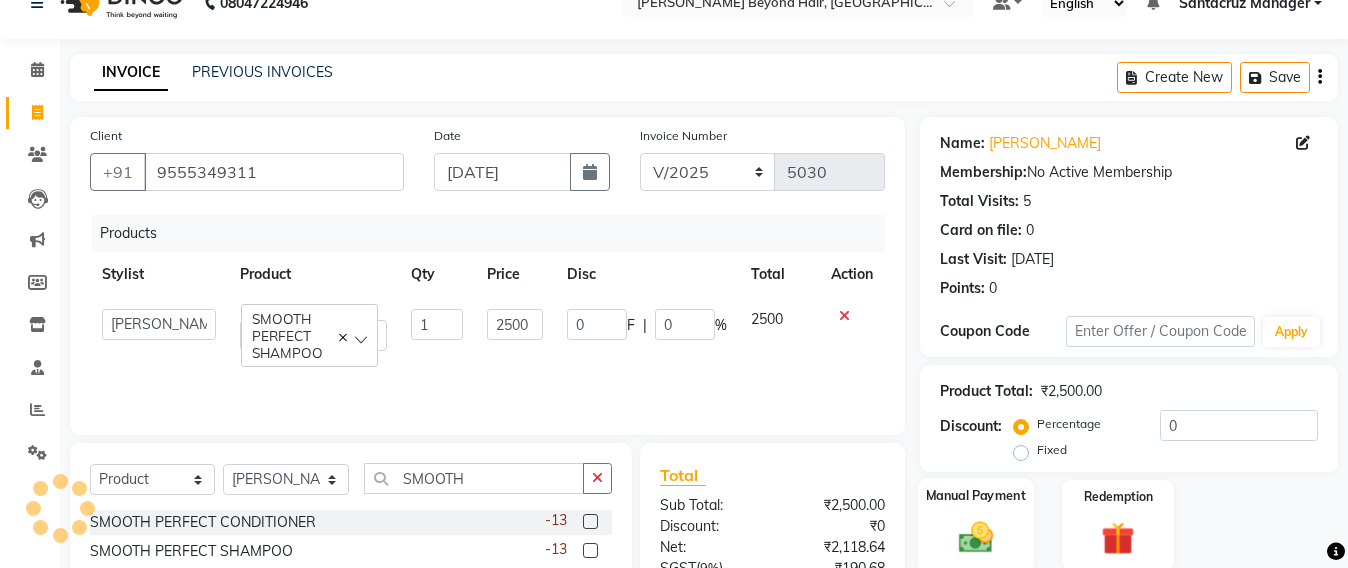click 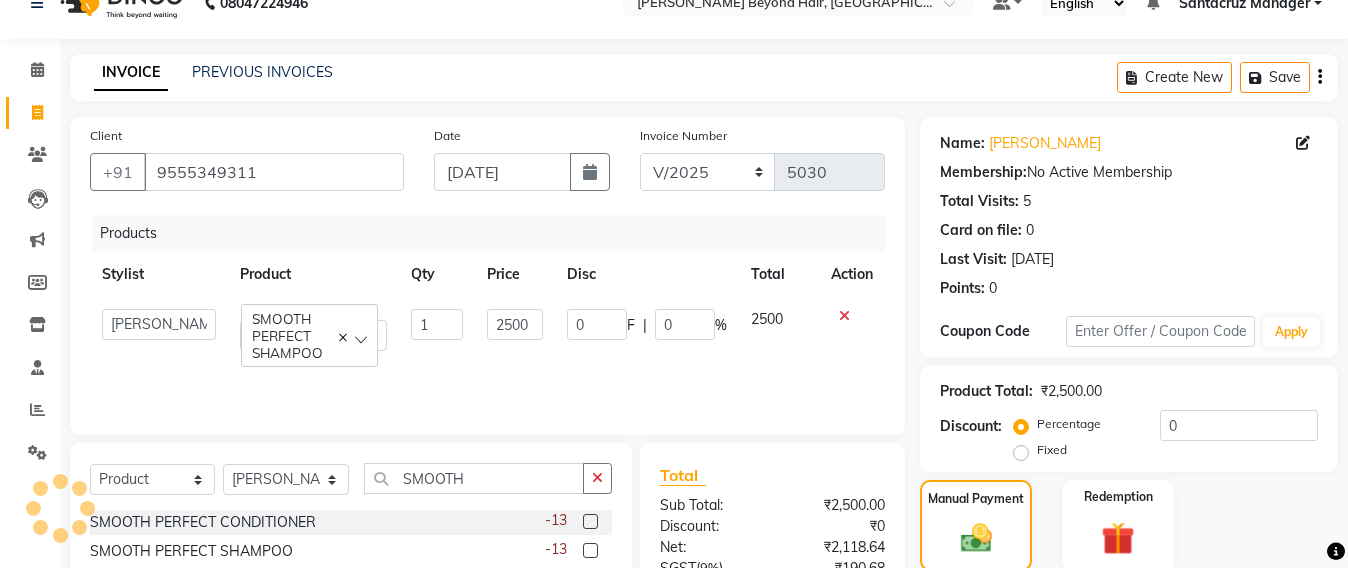 click on "Coupon Code Apply" 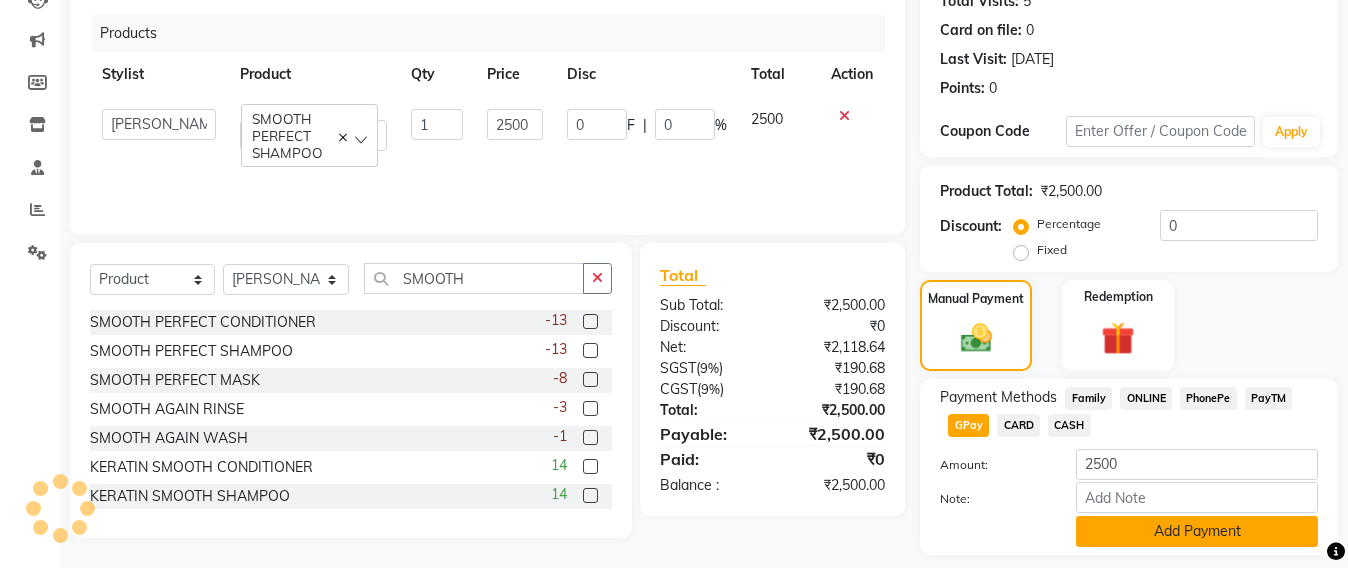 click on "Add Payment" 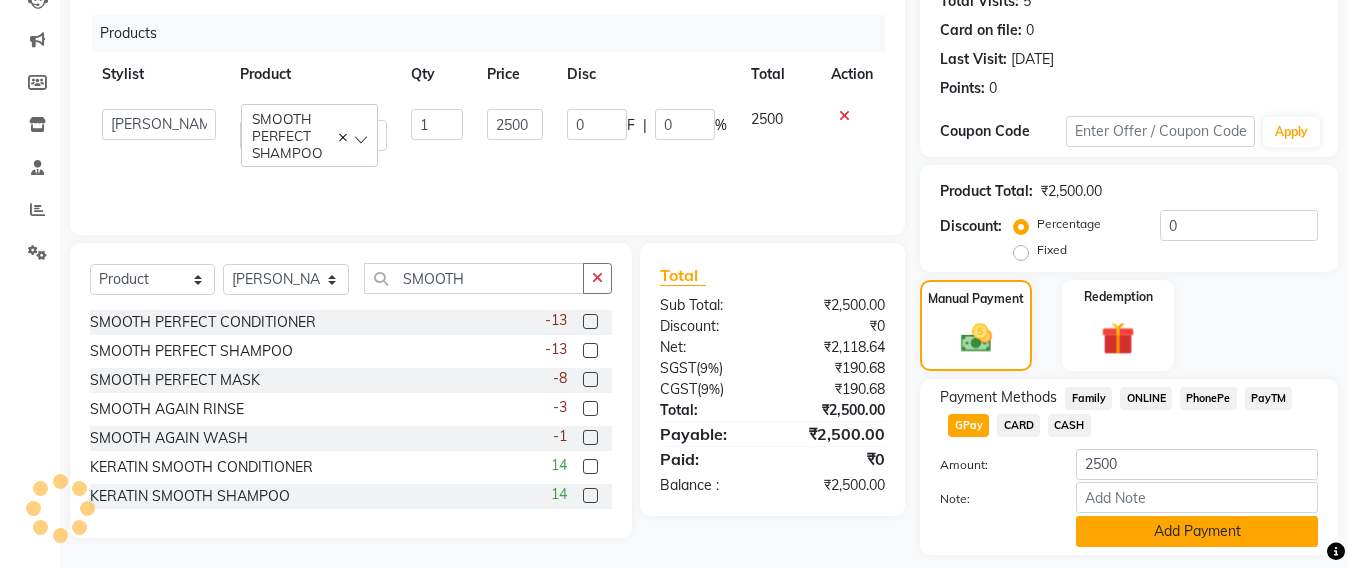 scroll, scrollTop: 335, scrollLeft: 0, axis: vertical 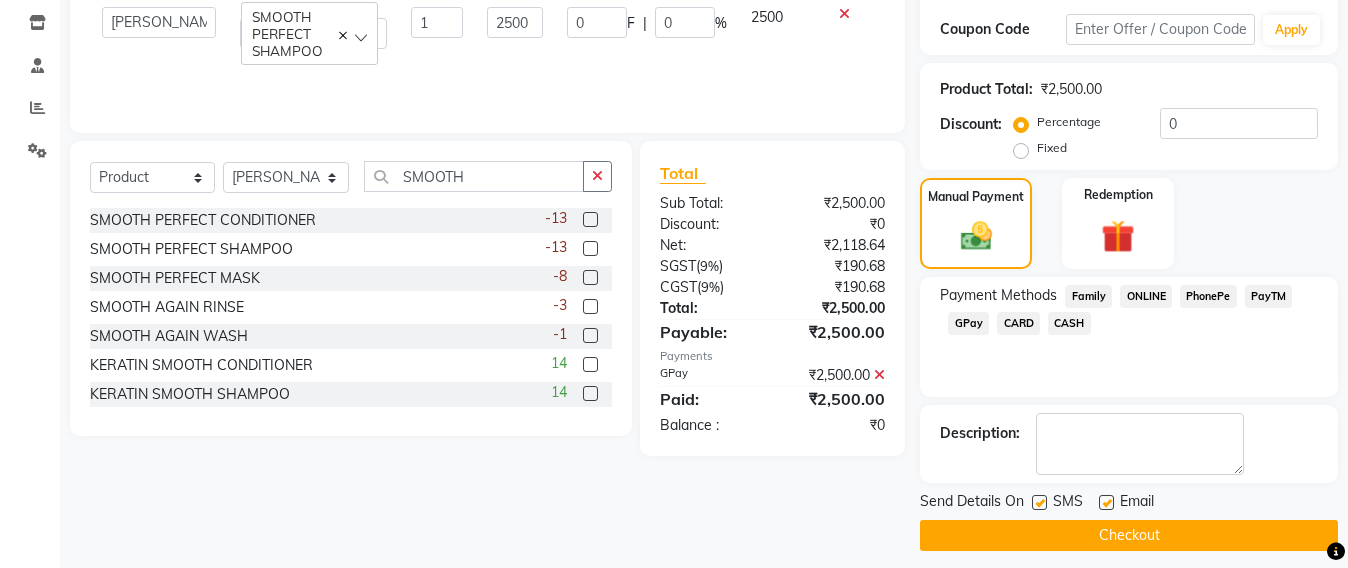 click on "Checkout" 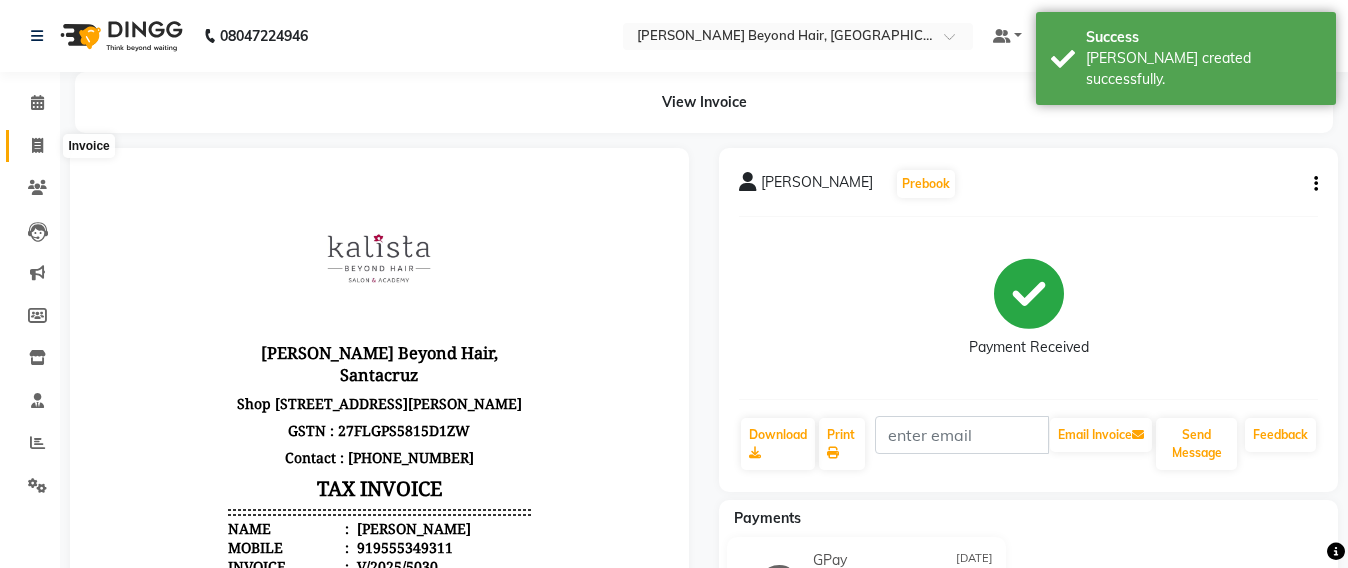 scroll, scrollTop: 0, scrollLeft: 0, axis: both 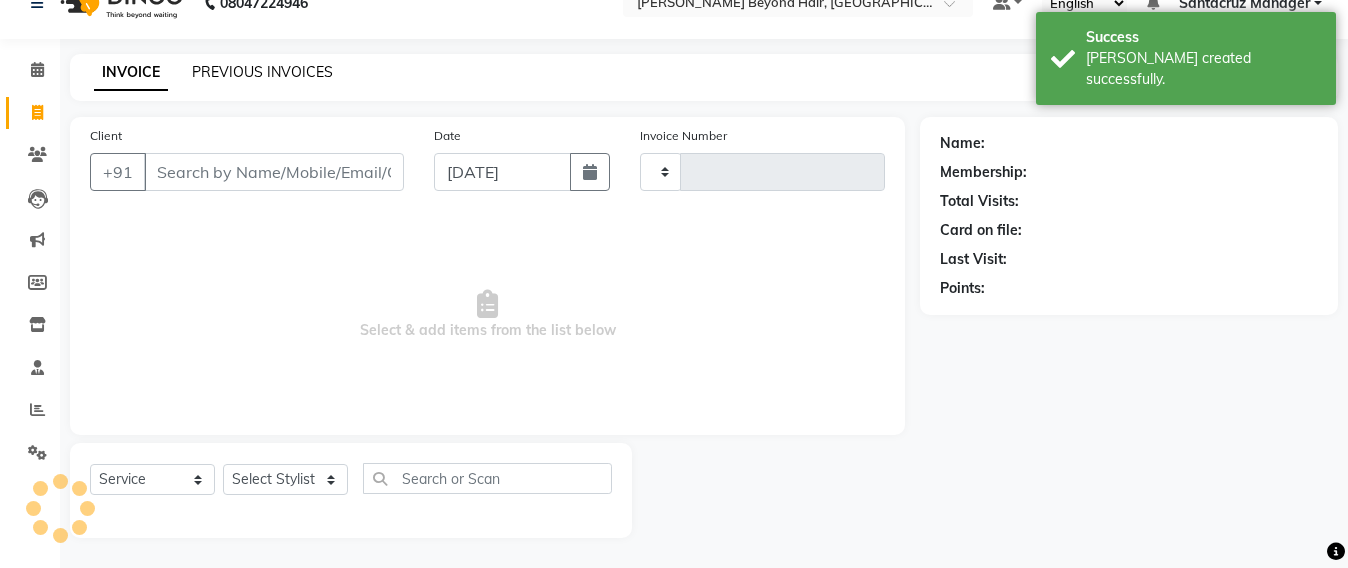 click on "PREVIOUS INVOICES" 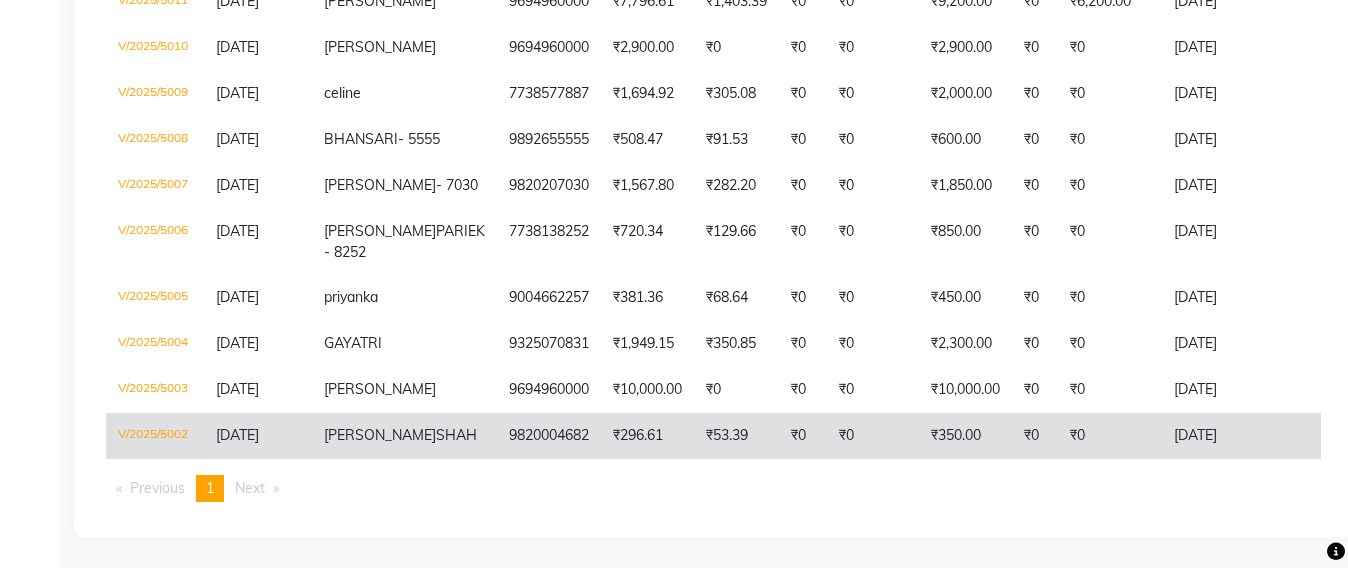 scroll, scrollTop: 1667, scrollLeft: 0, axis: vertical 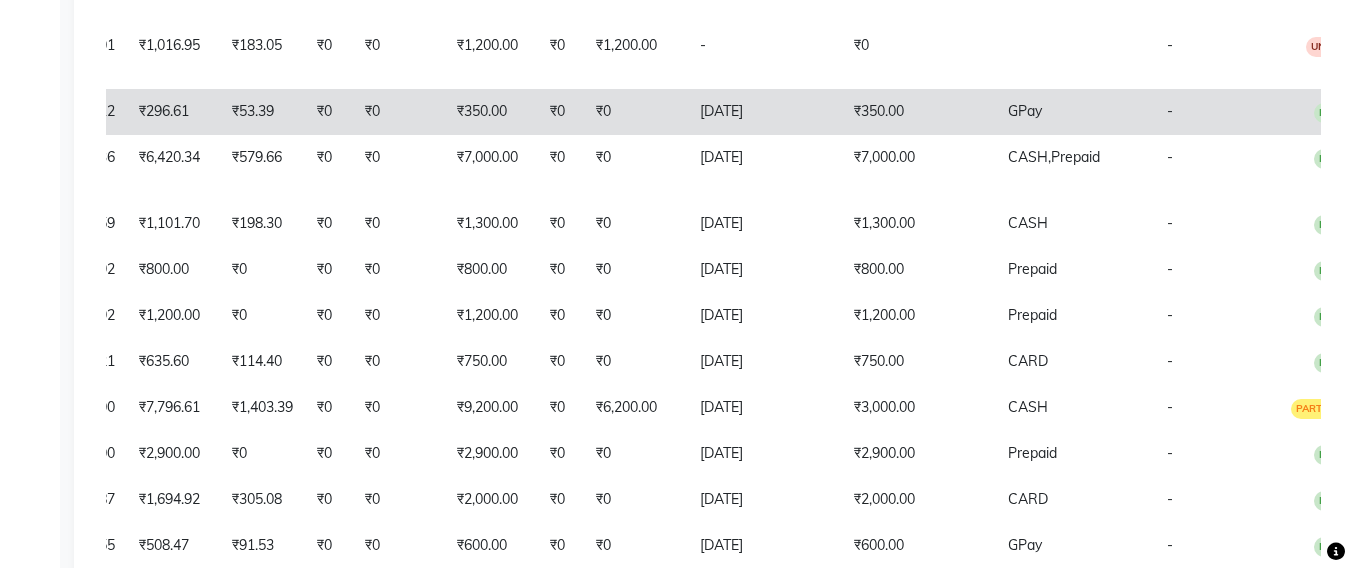 click on "₹0" 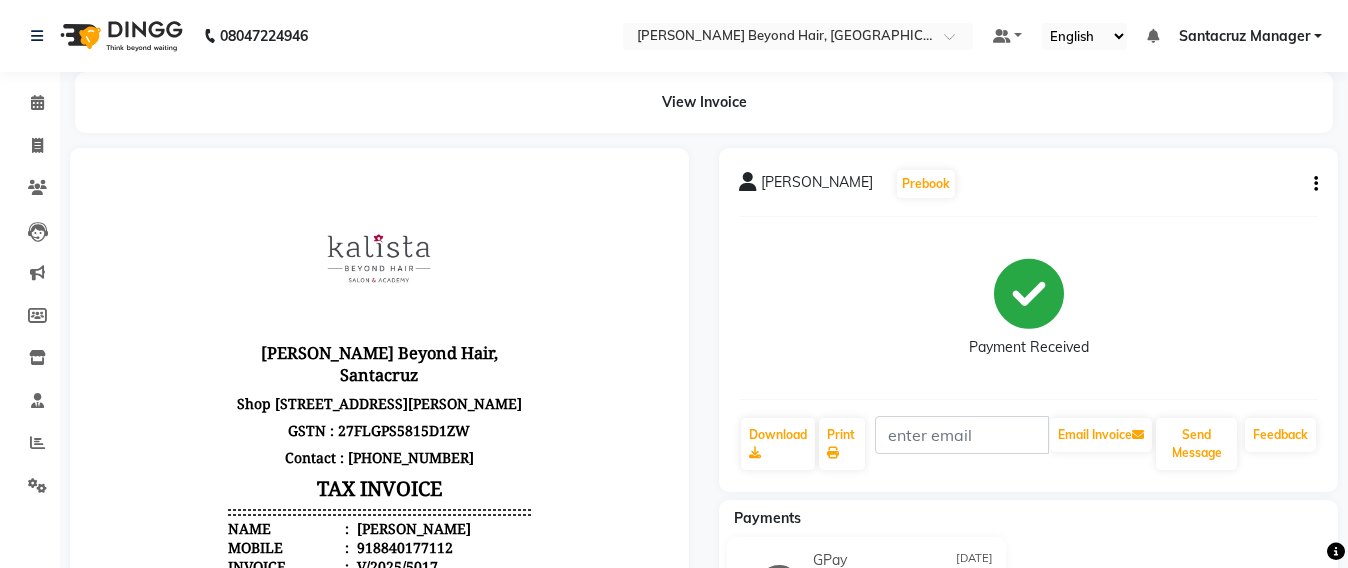 scroll, scrollTop: 0, scrollLeft: 0, axis: both 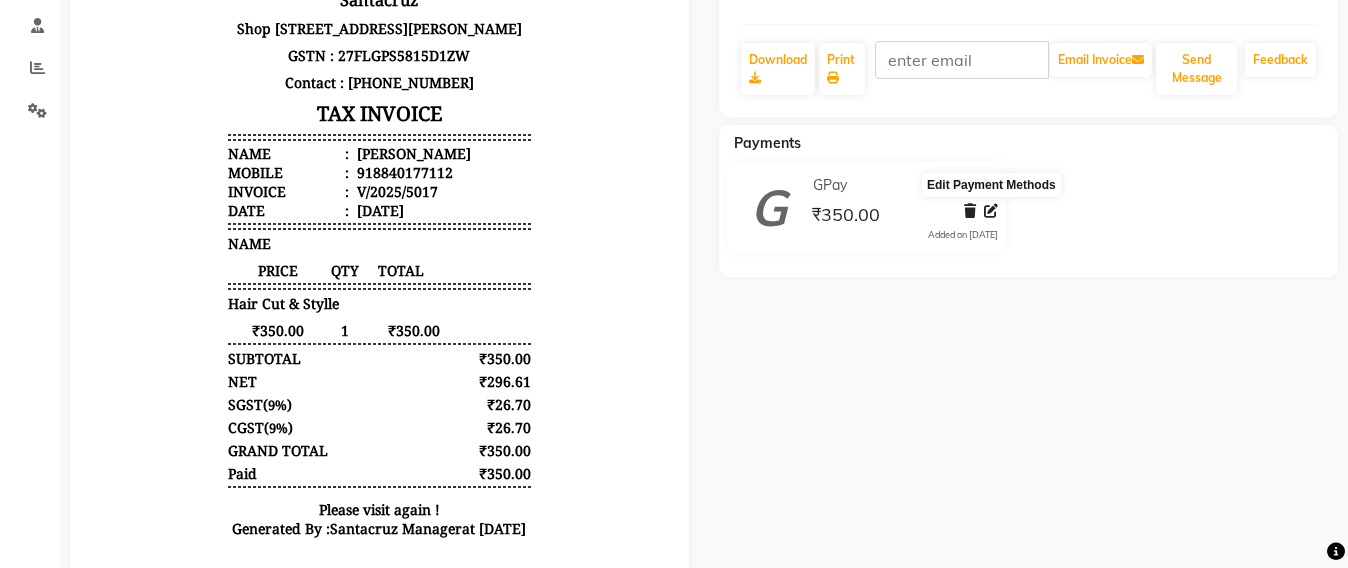 click 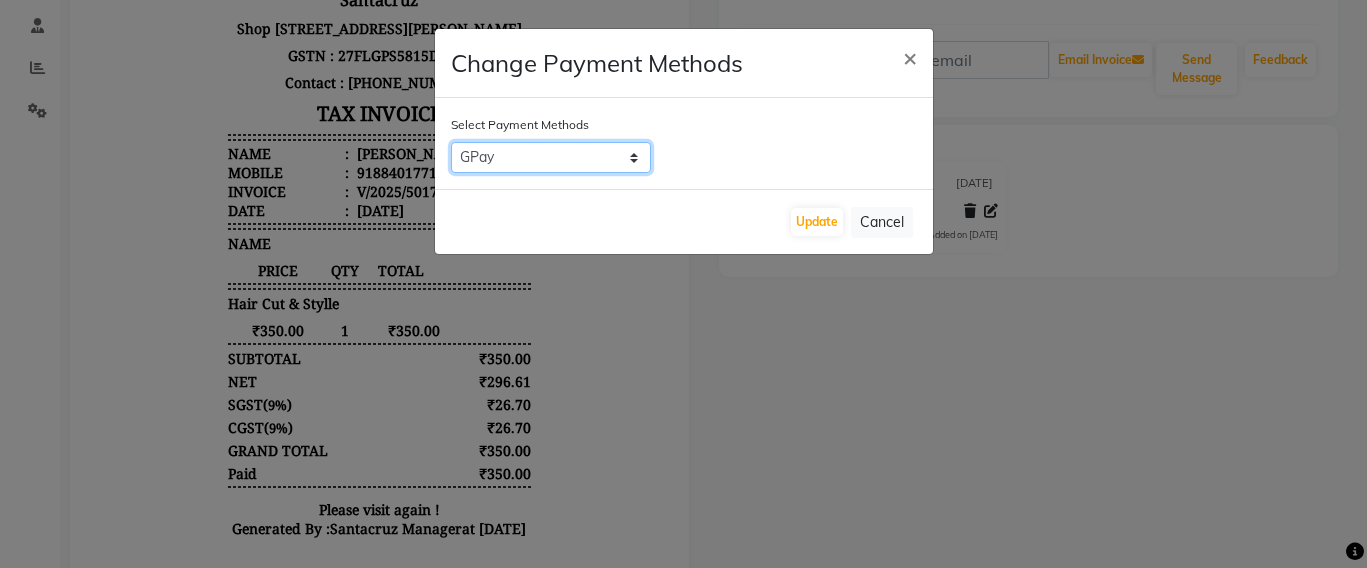 click on "Family   ONLINE   PhonePe   PayTM   GPay   CARD   CASH" 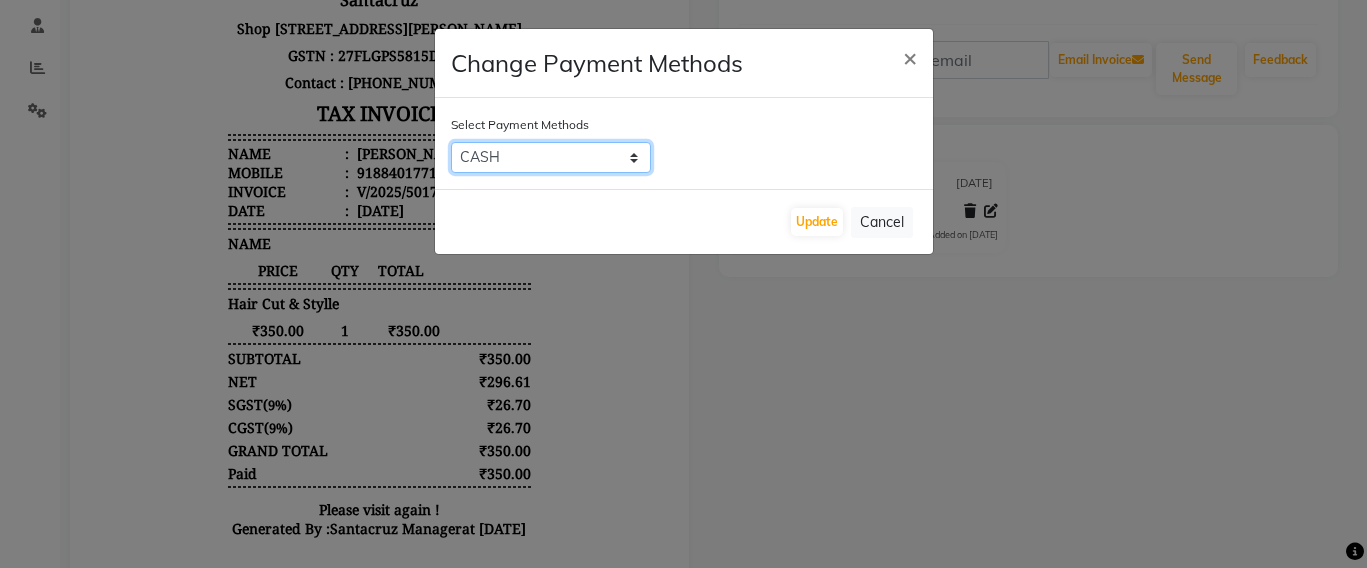 click on "Family   ONLINE   PhonePe   PayTM   GPay   CARD   CASH" 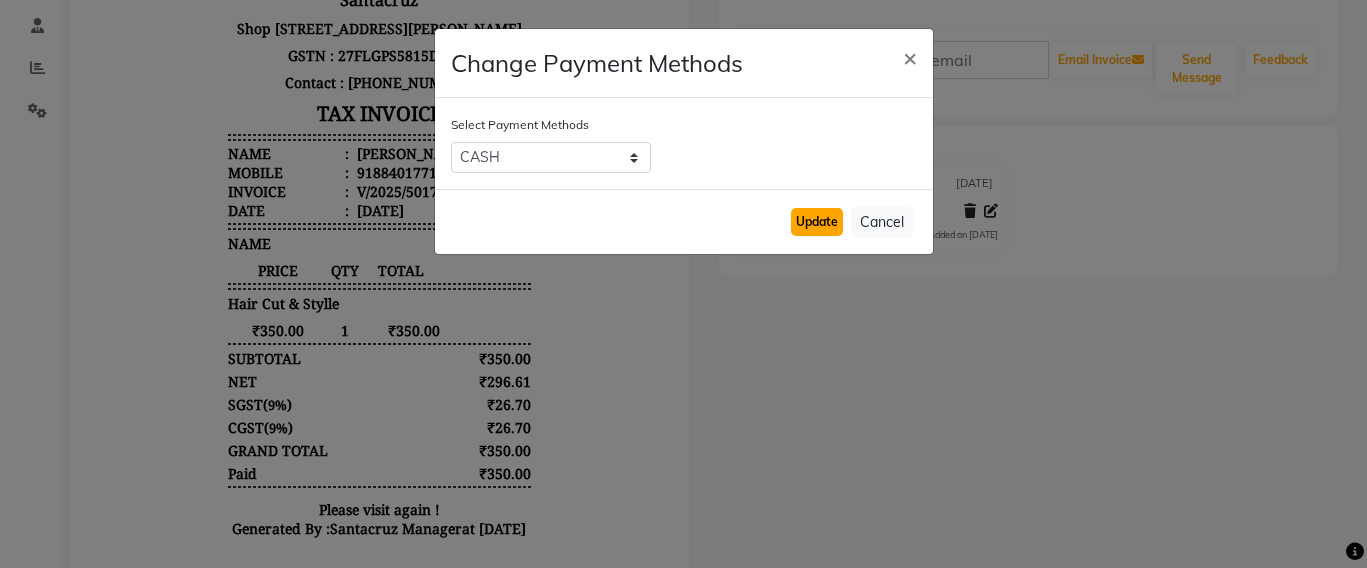 click on "Update" 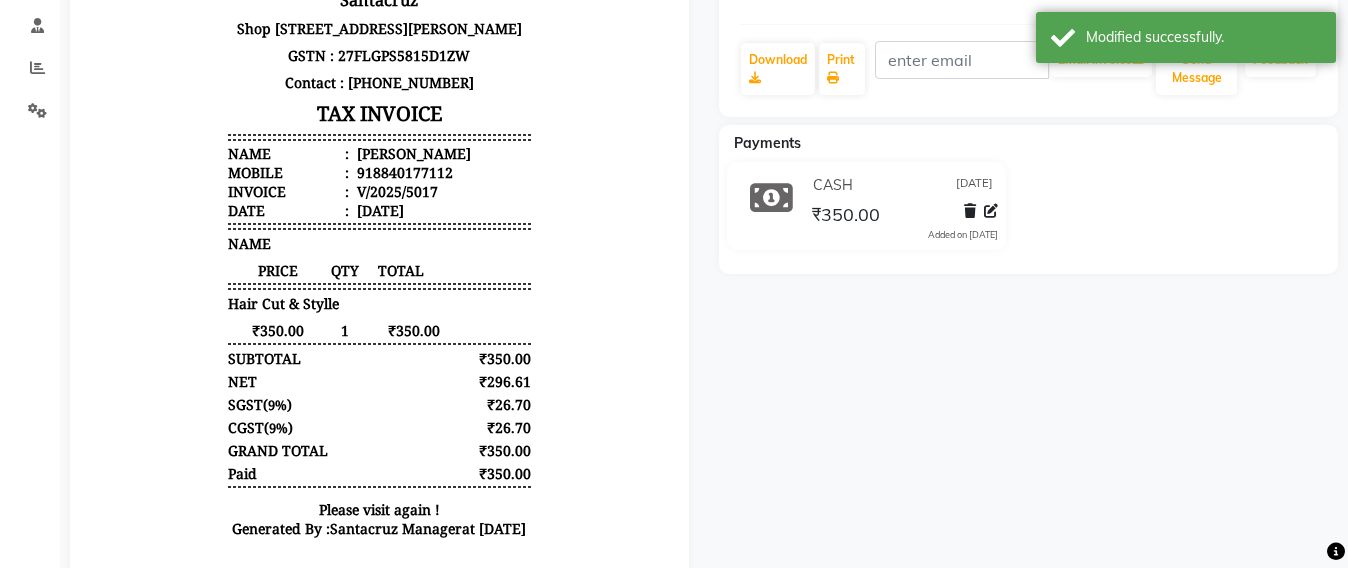 scroll, scrollTop: 0, scrollLeft: 0, axis: both 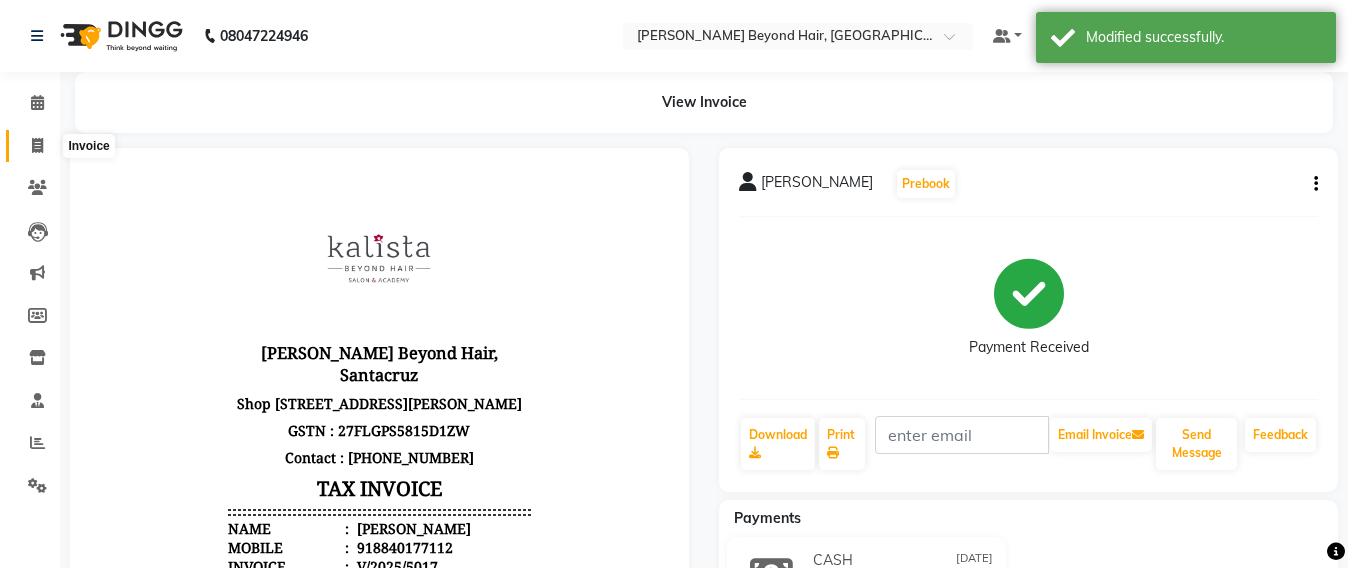 click 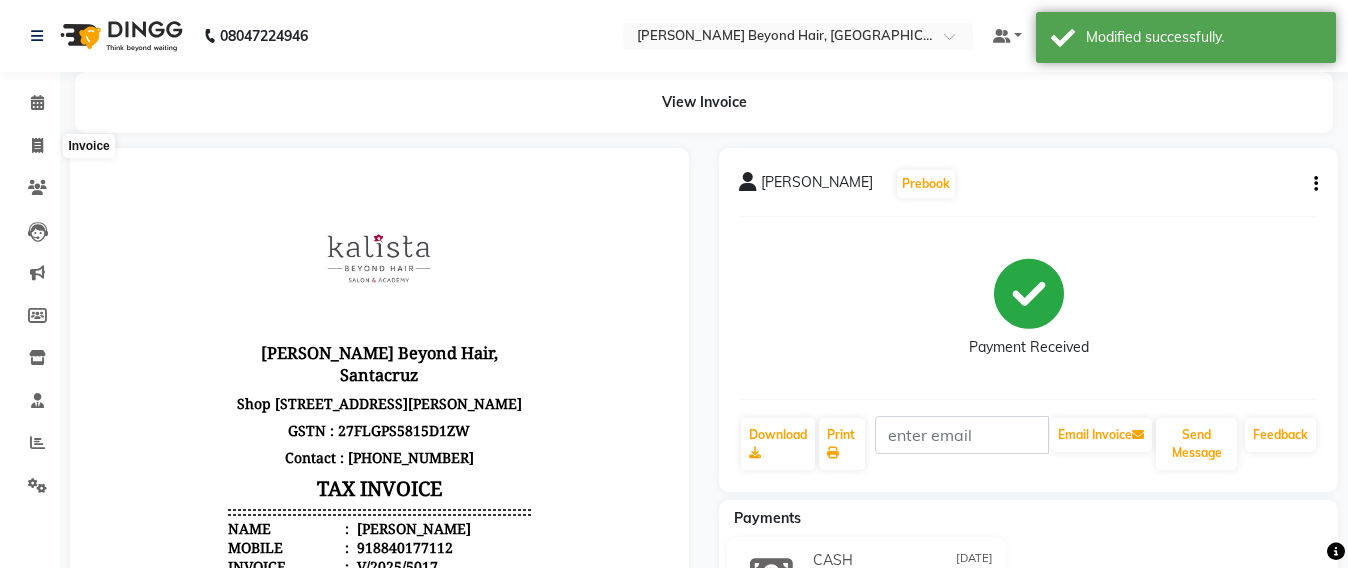 select on "service" 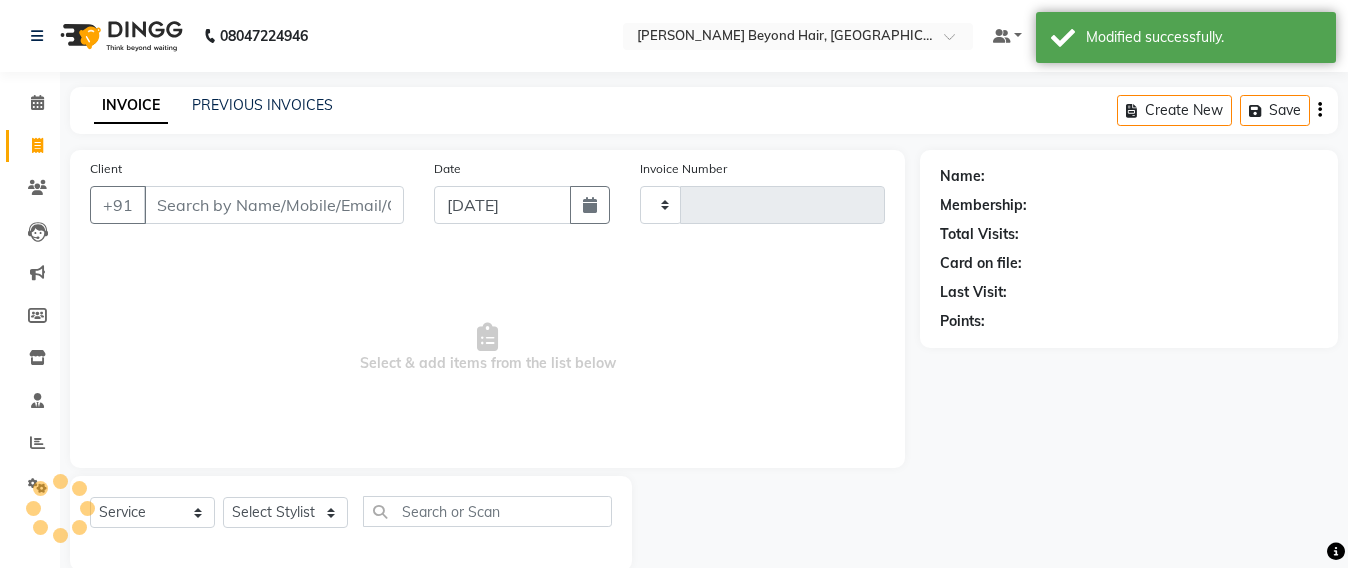 scroll, scrollTop: 33, scrollLeft: 0, axis: vertical 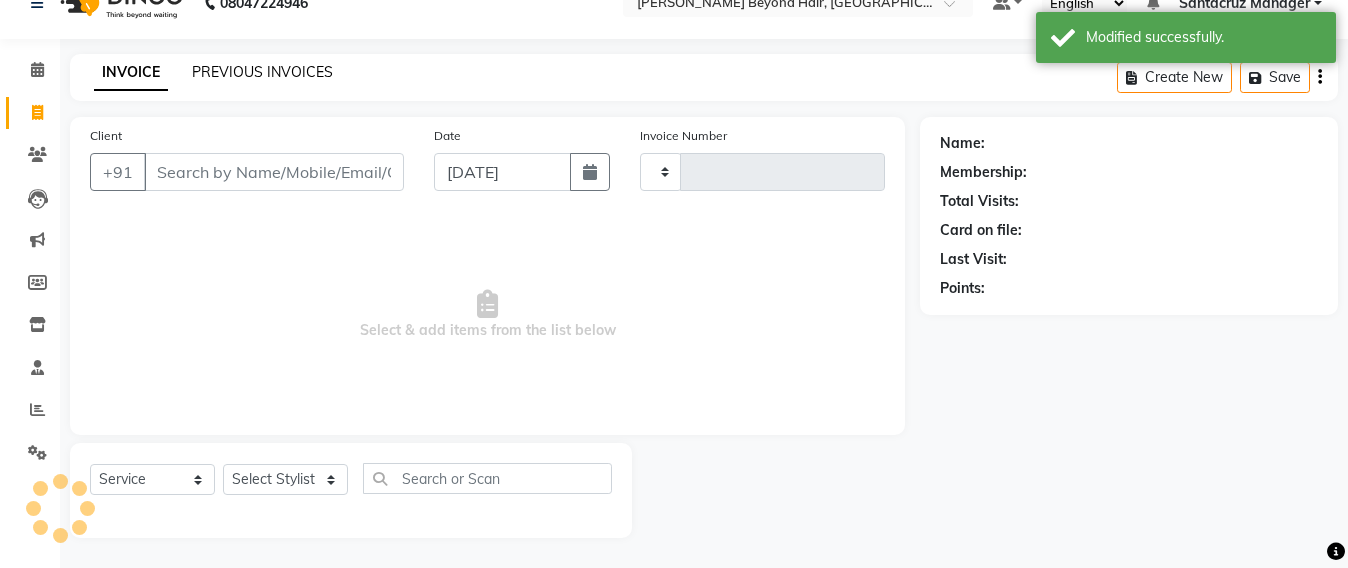click on "PREVIOUS INVOICES" 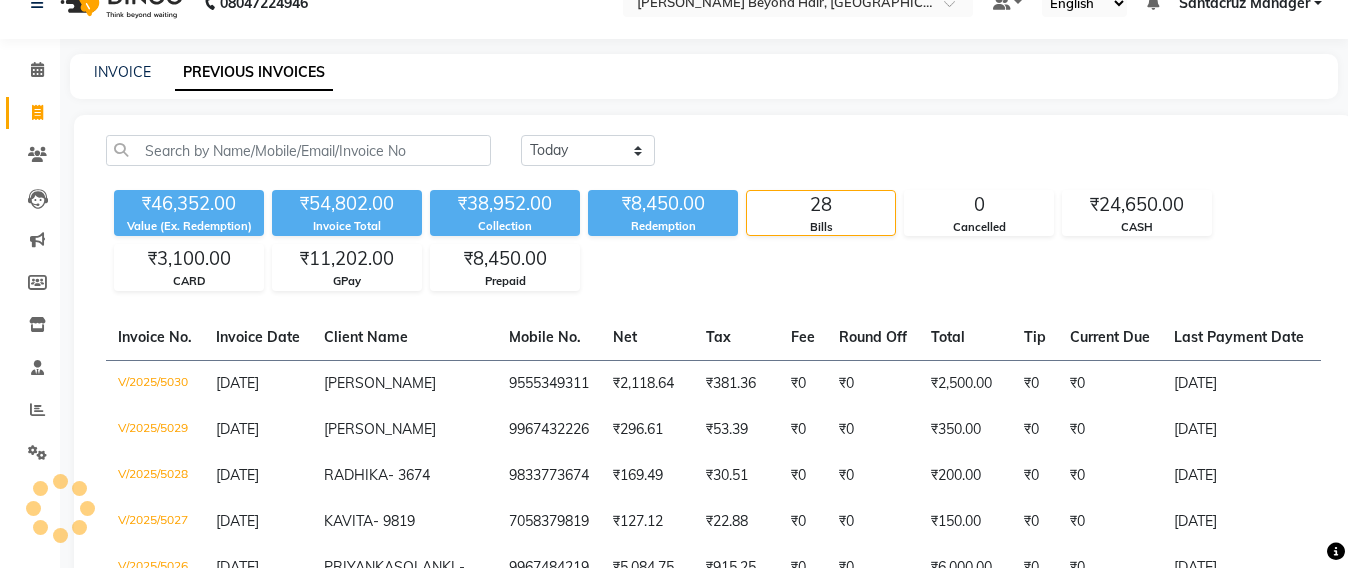 scroll, scrollTop: 0, scrollLeft: 0, axis: both 